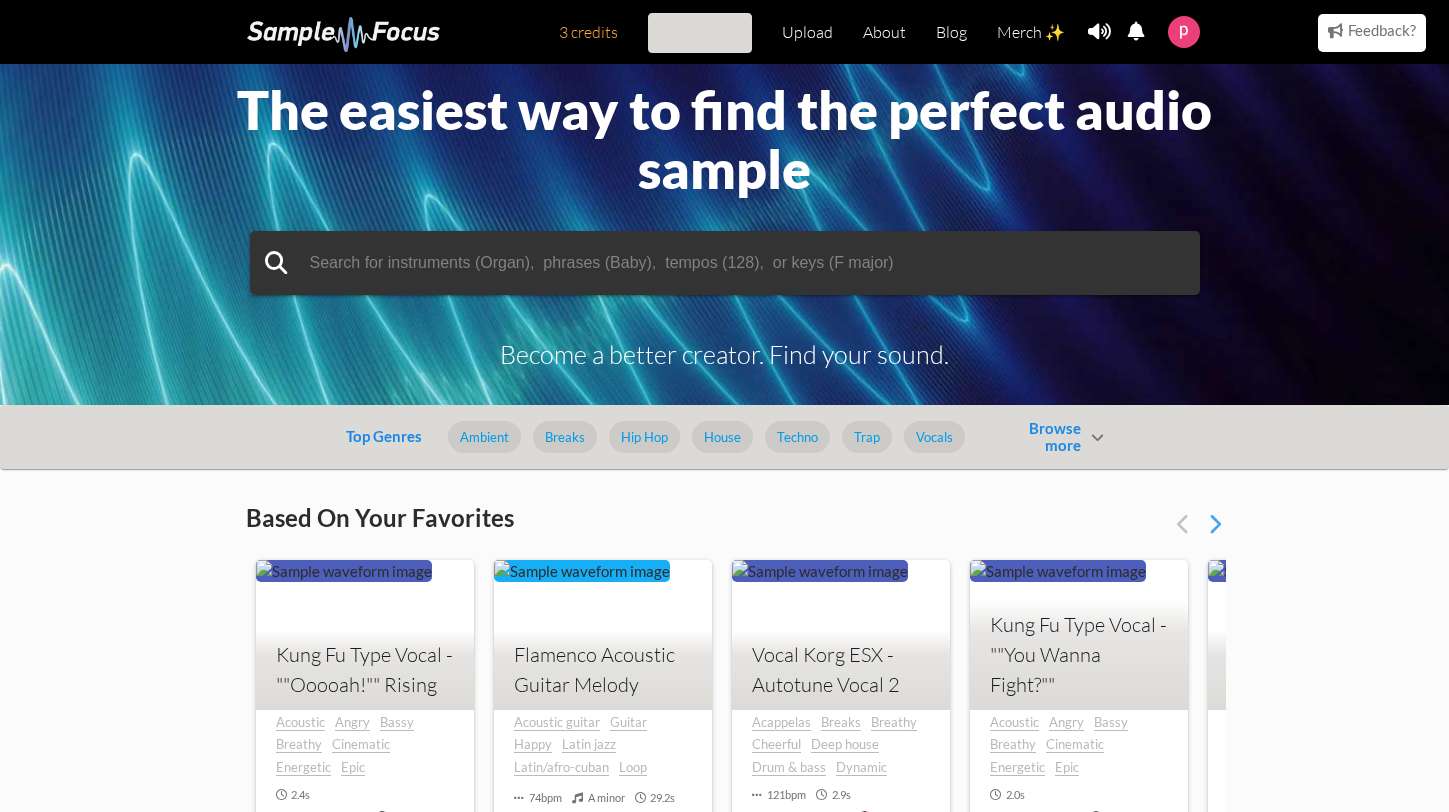 scroll, scrollTop: 46, scrollLeft: 0, axis: vertical 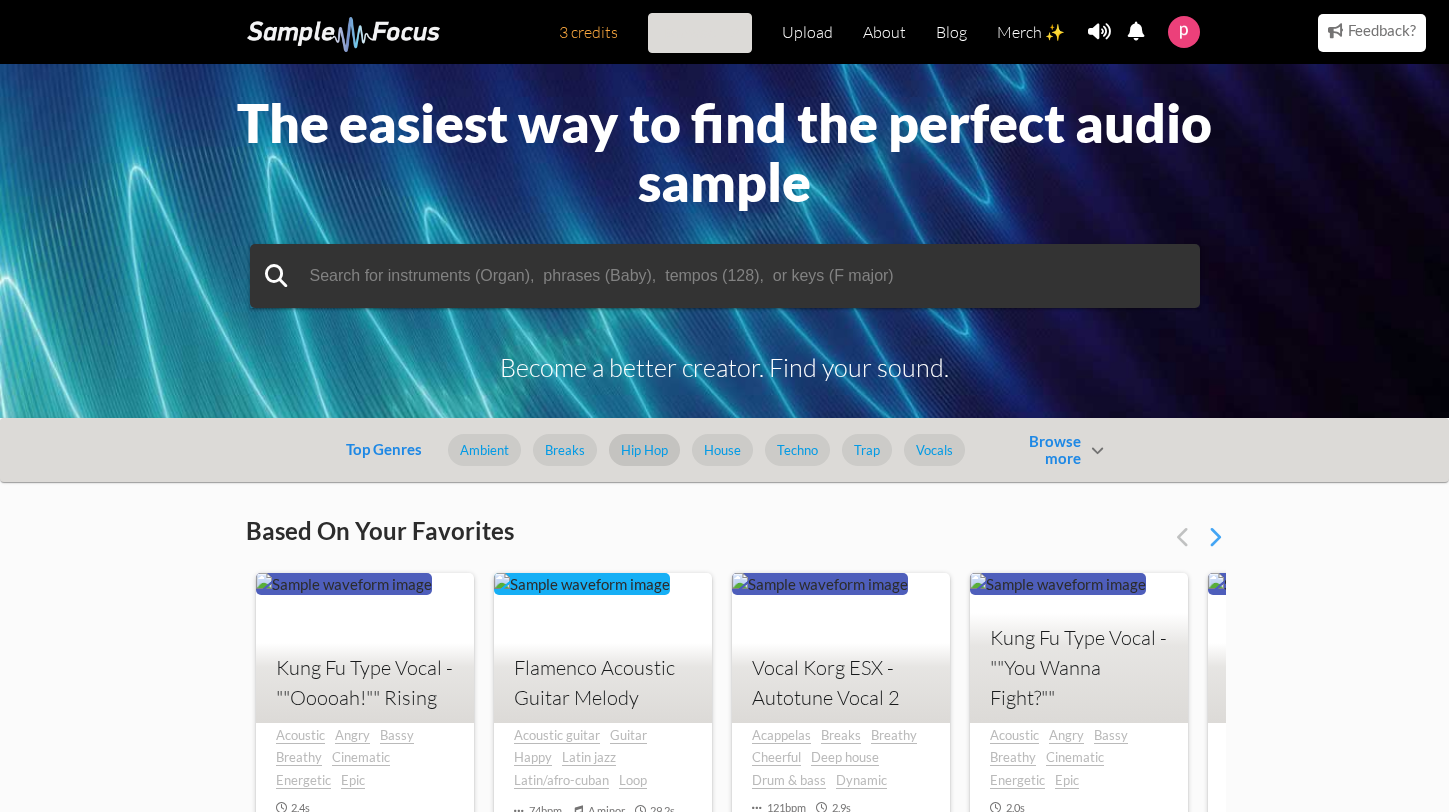 click on "Hip Hop" at bounding box center [644, 450] 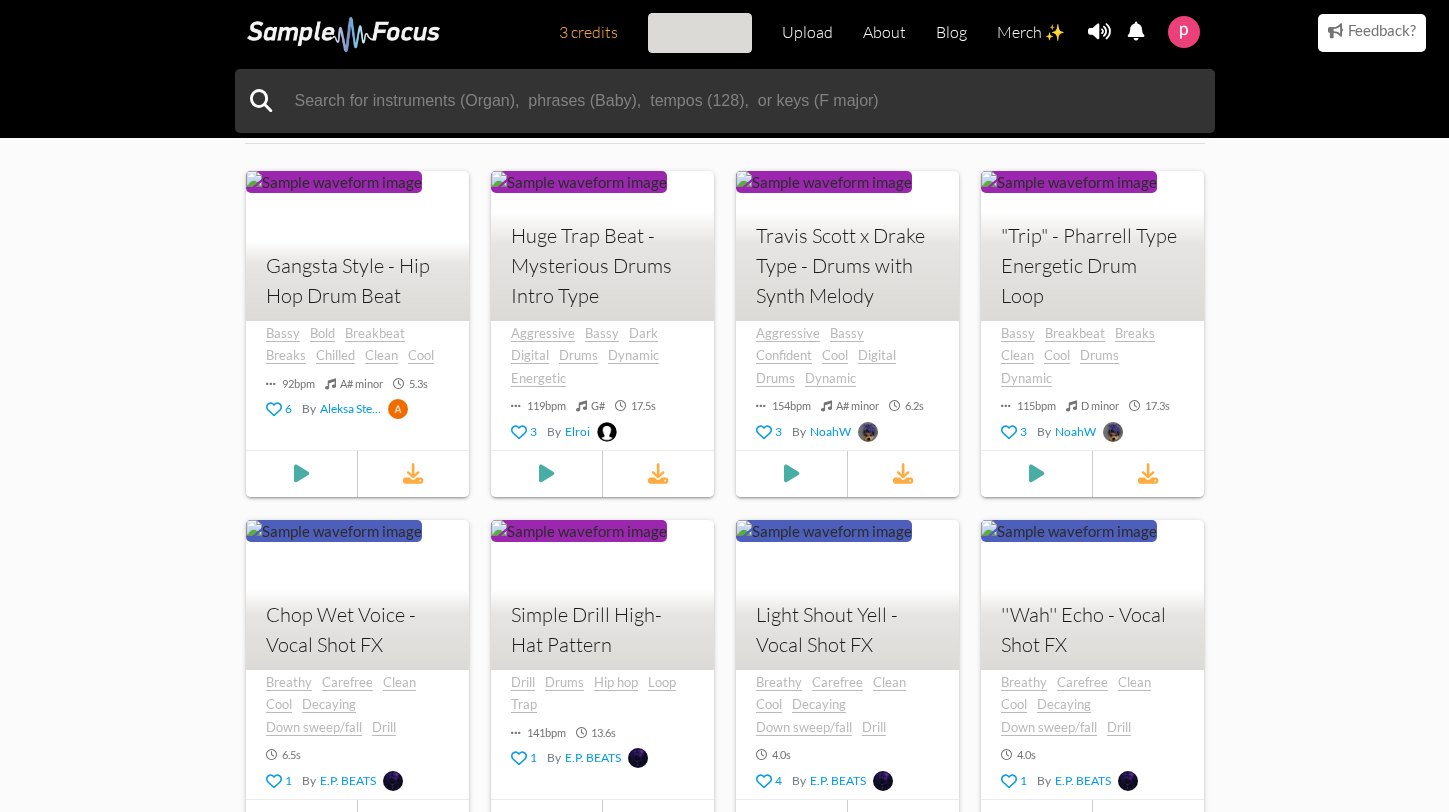 scroll, scrollTop: 0, scrollLeft: 0, axis: both 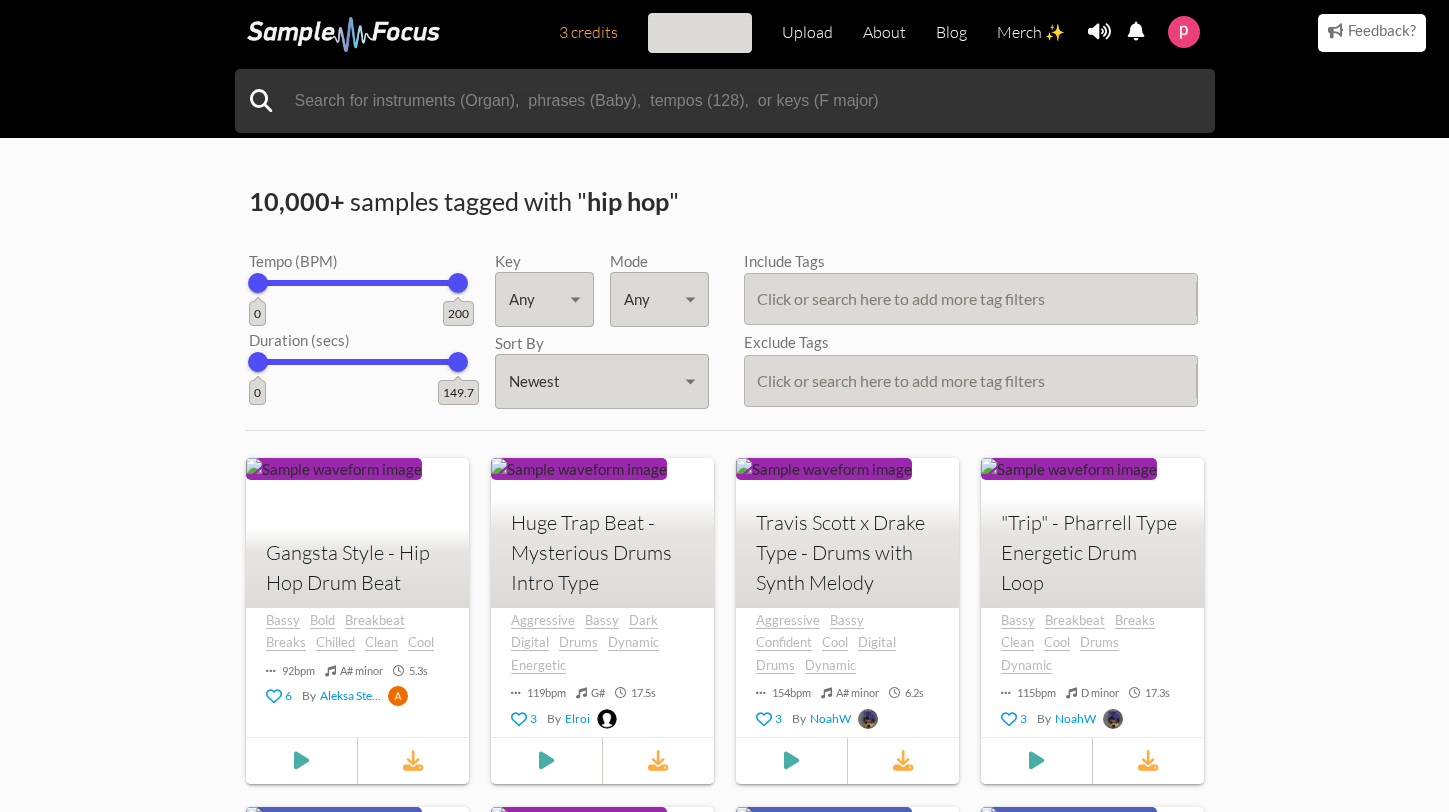 click on "3 credits
Browse
Upload
About
Blog
Merch ✨
Notifications Settings You have no notifications. View all notifications
Account
Subscription
Analytics
Notifications
Notification Settings
Log Out
3 credits
Categories
Tags
Collections
Upload
About
Blog
Merch ✨
Account
Subscription
Analytics
Log Out" at bounding box center [724, 1267] 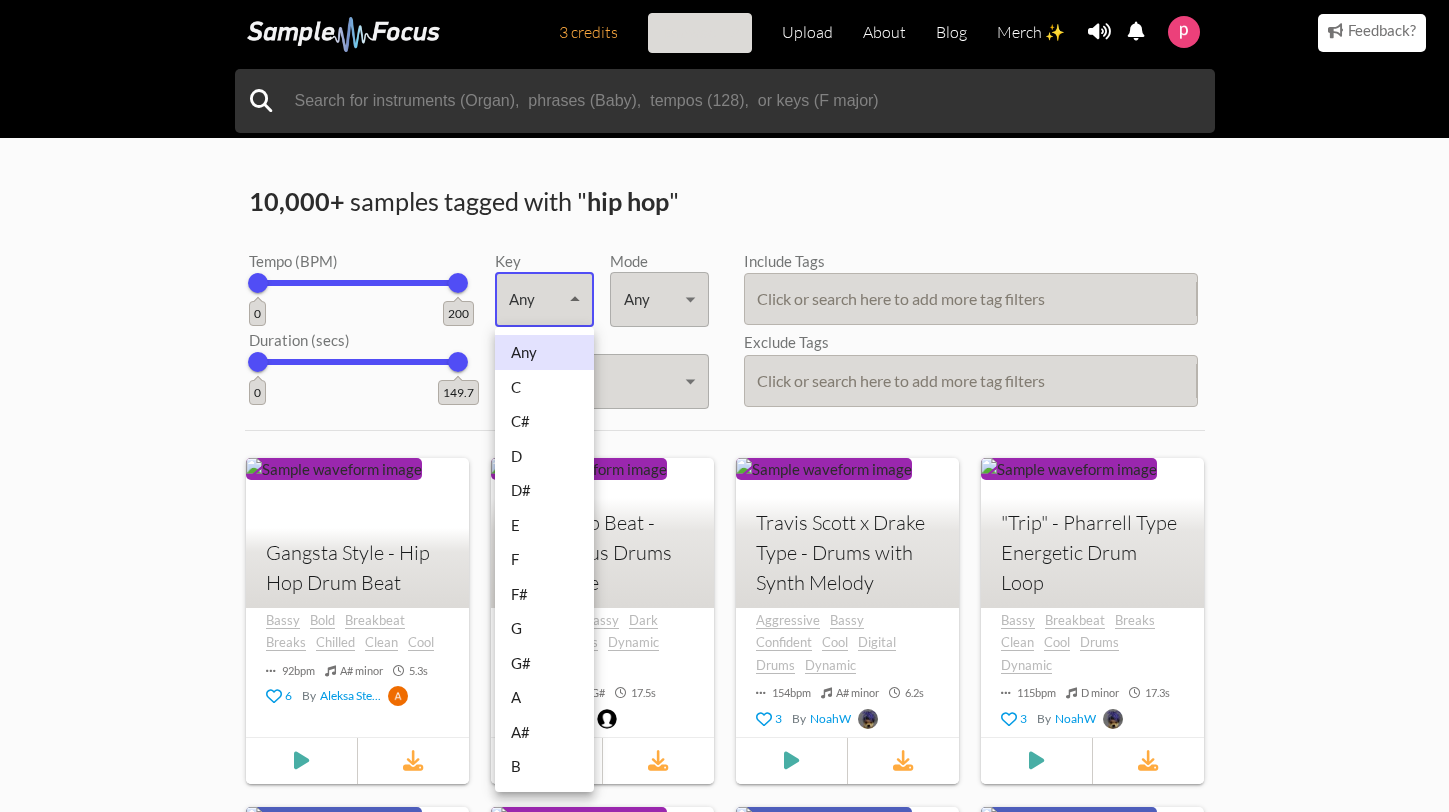 click at bounding box center [724, 406] 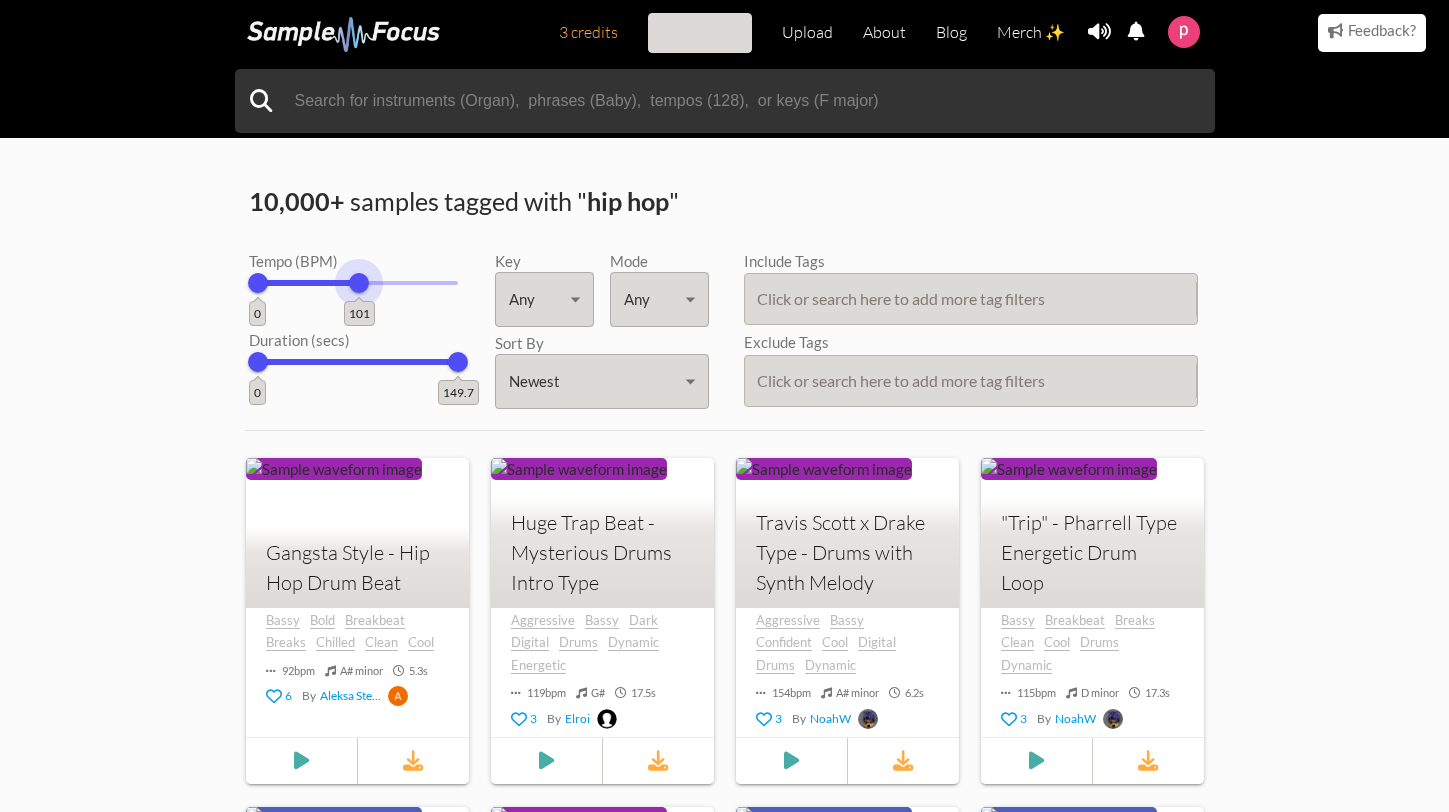 drag, startPoint x: 459, startPoint y: 285, endPoint x: 357, endPoint y: 344, distance: 117.83463 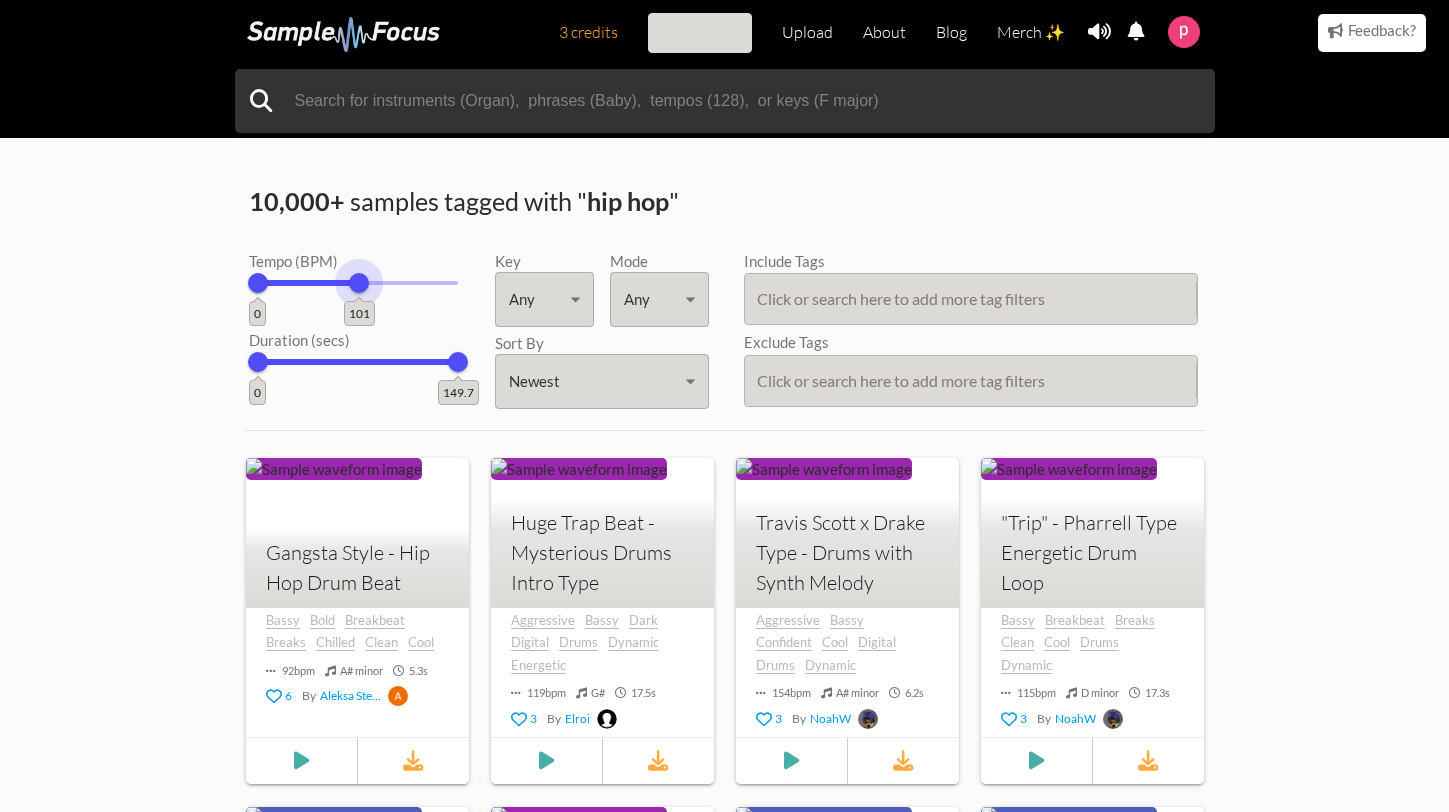 click on "Tempo (BPM) 0 101 Duration (secs) 0 149.7" at bounding box center [340, 298] 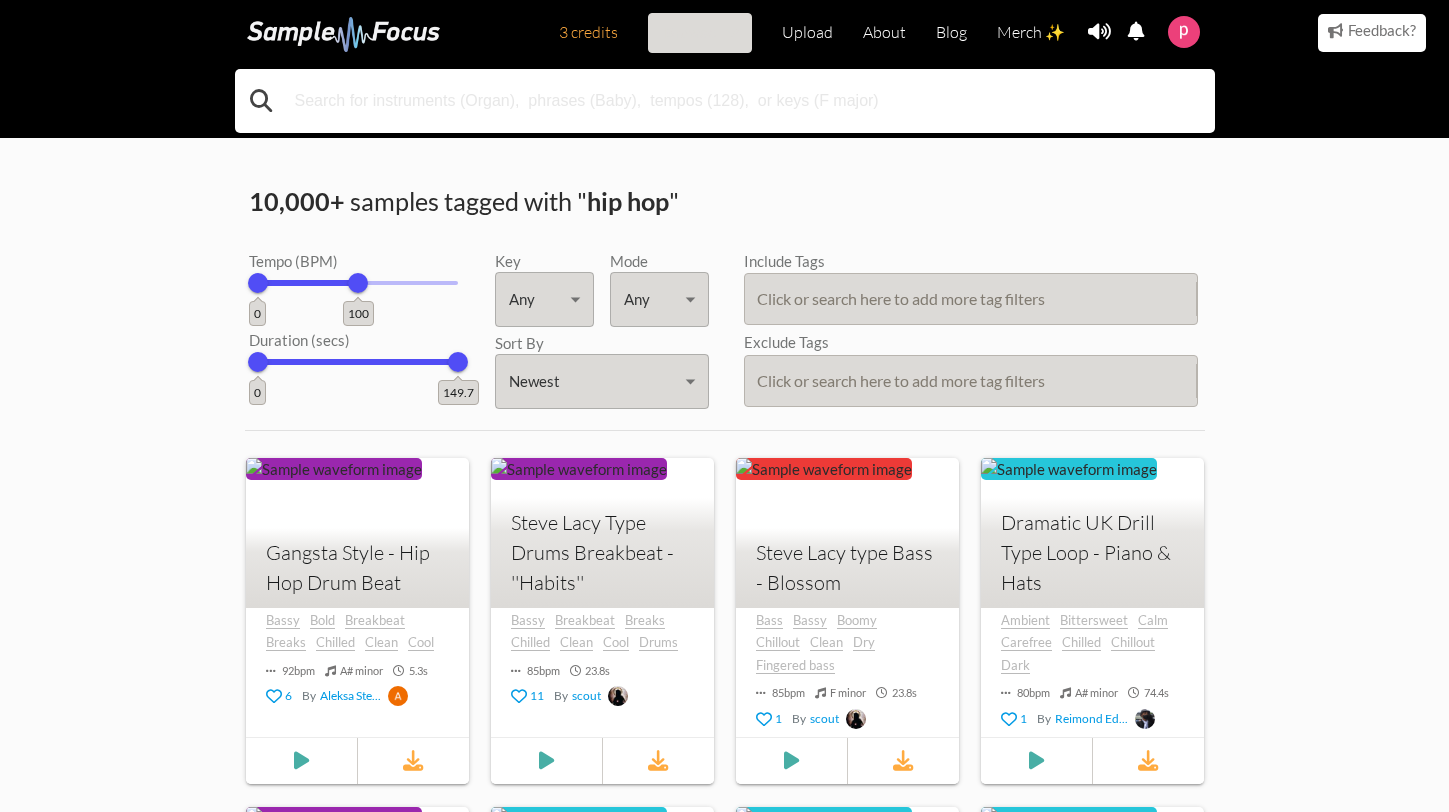 click at bounding box center [725, 101] 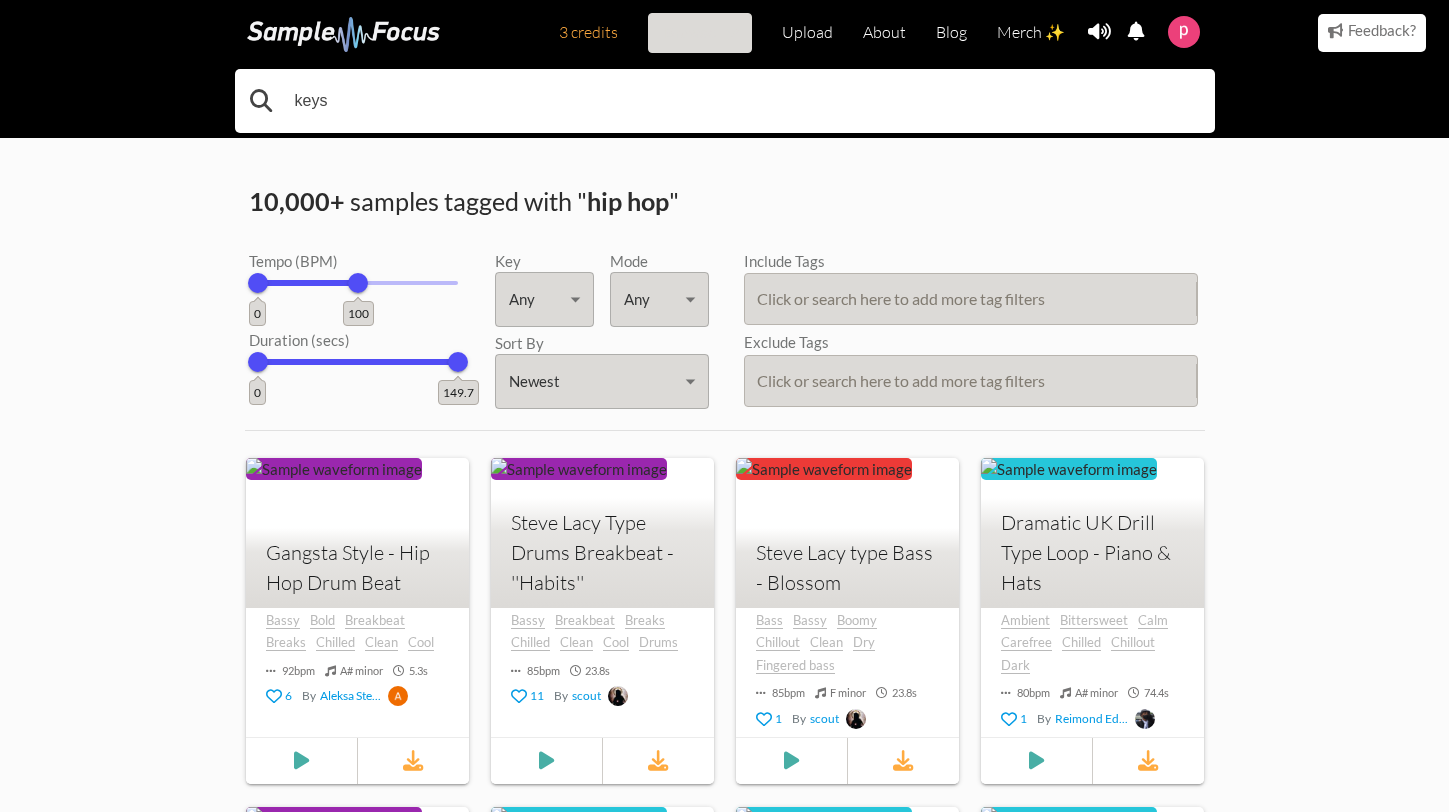 type on "keys" 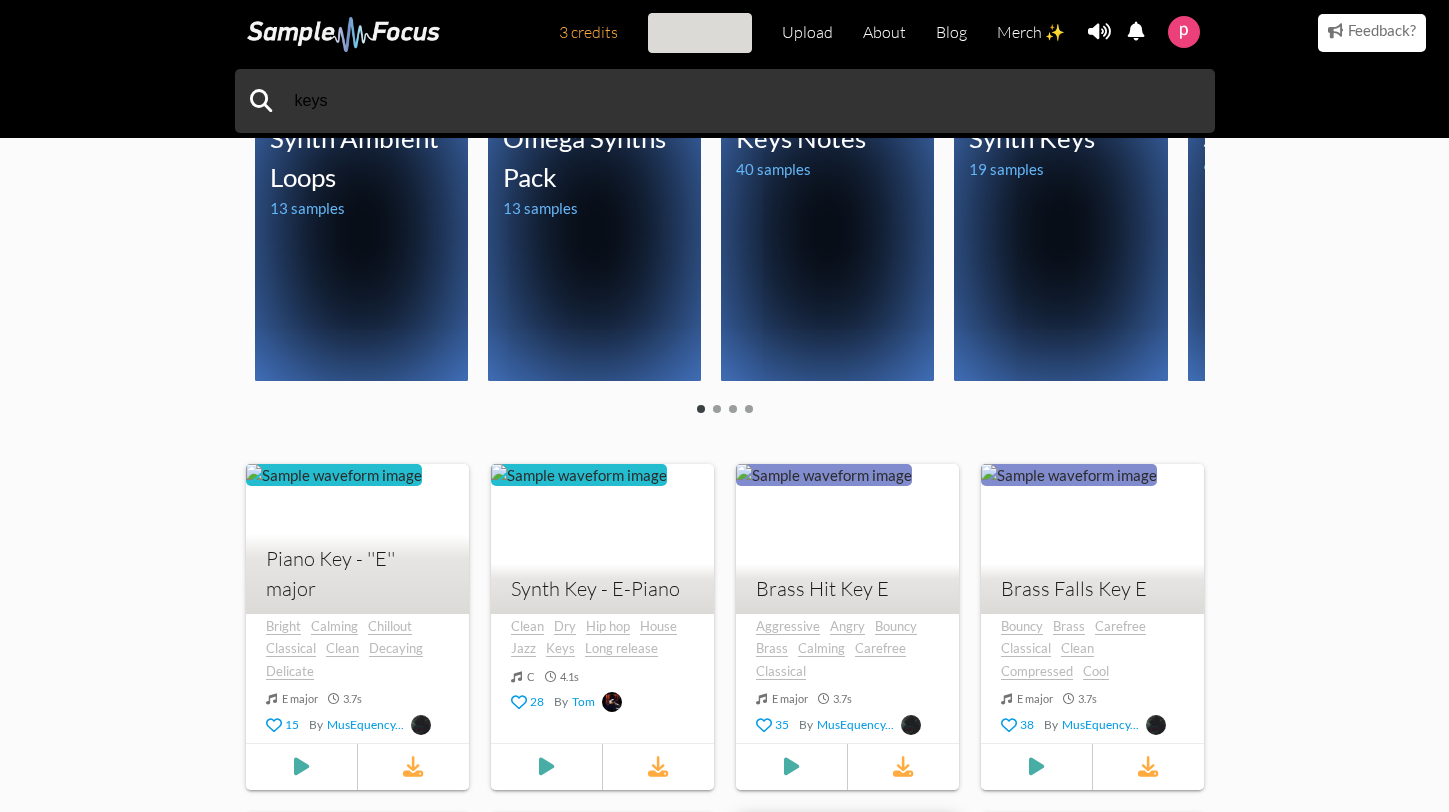 scroll, scrollTop: 0, scrollLeft: 0, axis: both 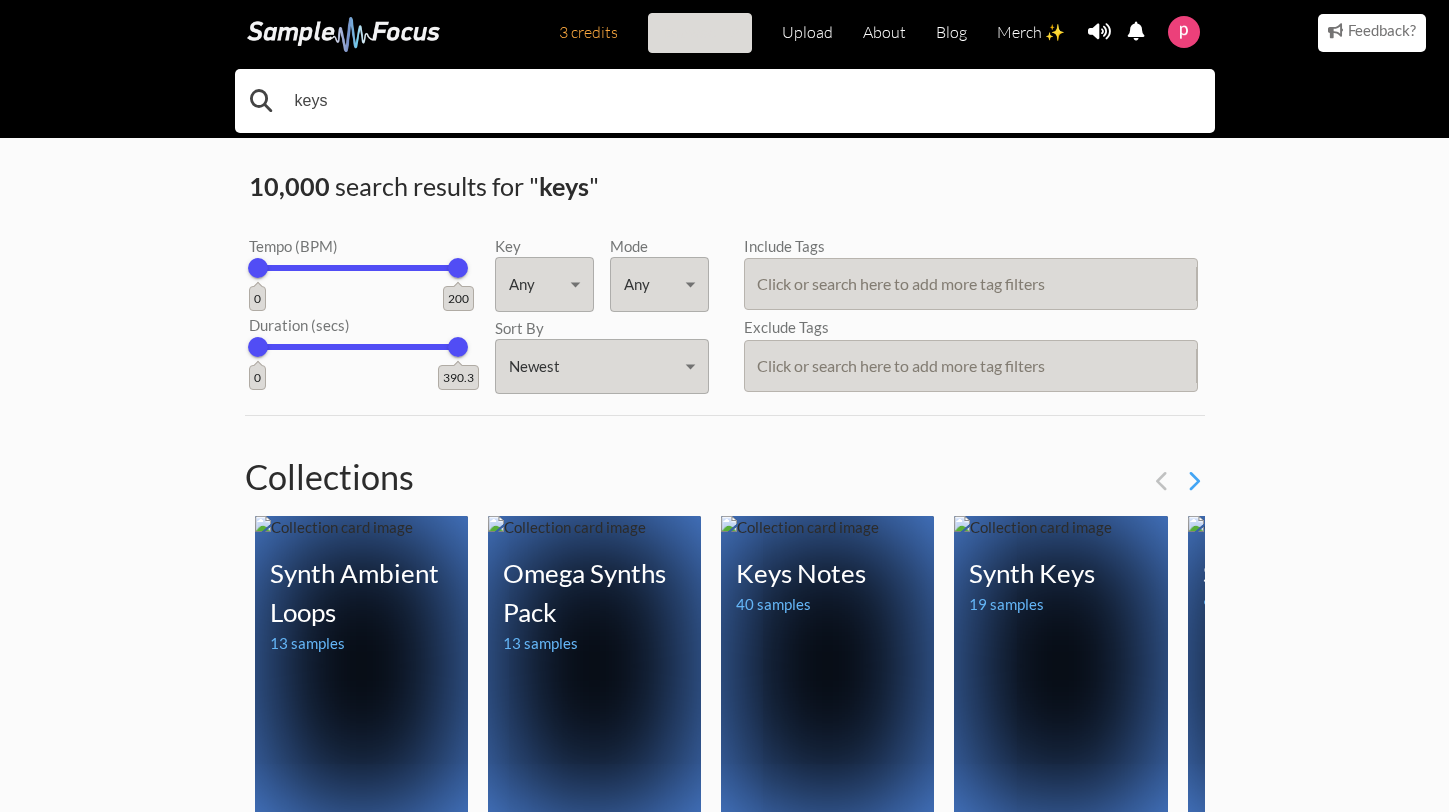 drag, startPoint x: 425, startPoint y: 110, endPoint x: 186, endPoint y: 110, distance: 239 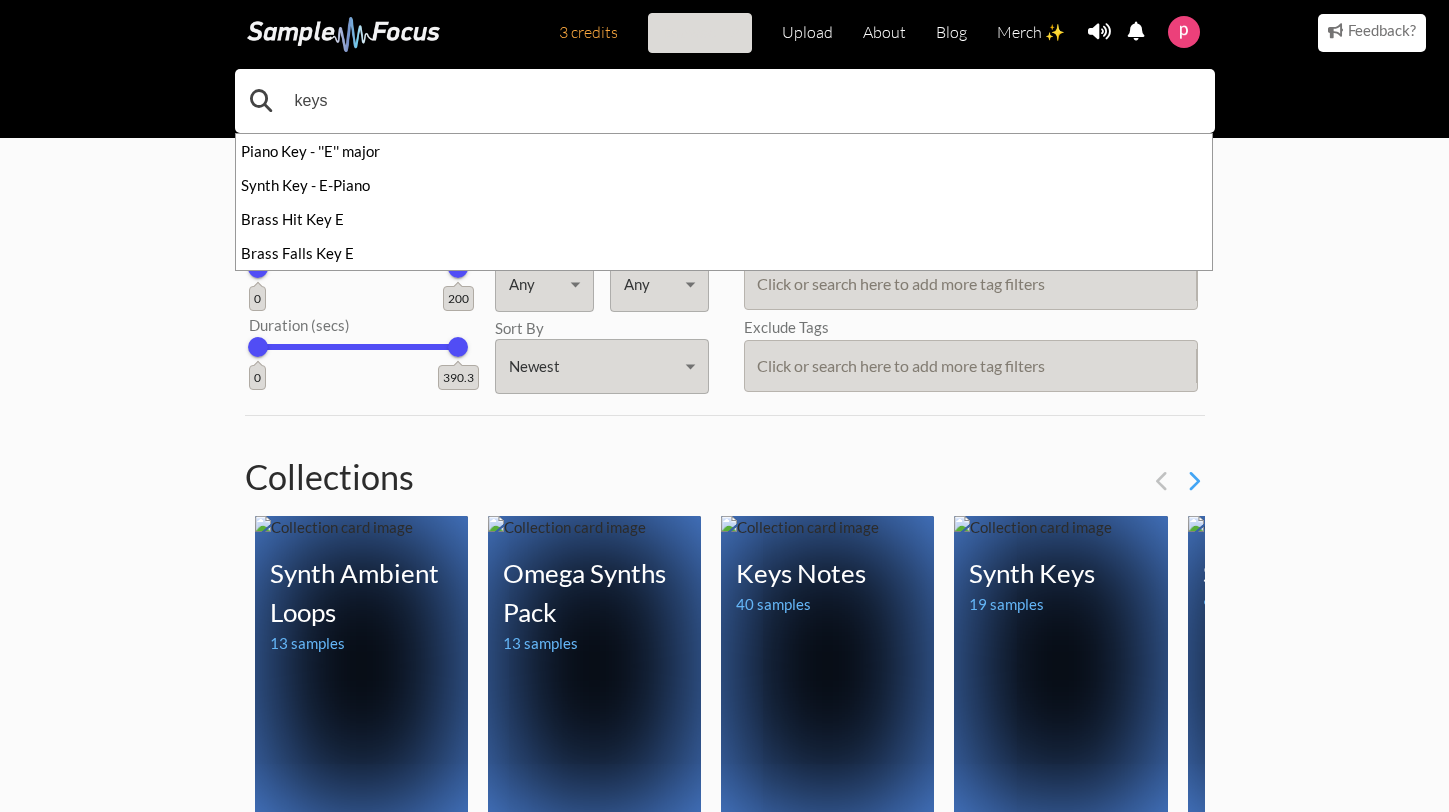 drag, startPoint x: 364, startPoint y: 104, endPoint x: 172, endPoint y: 104, distance: 192 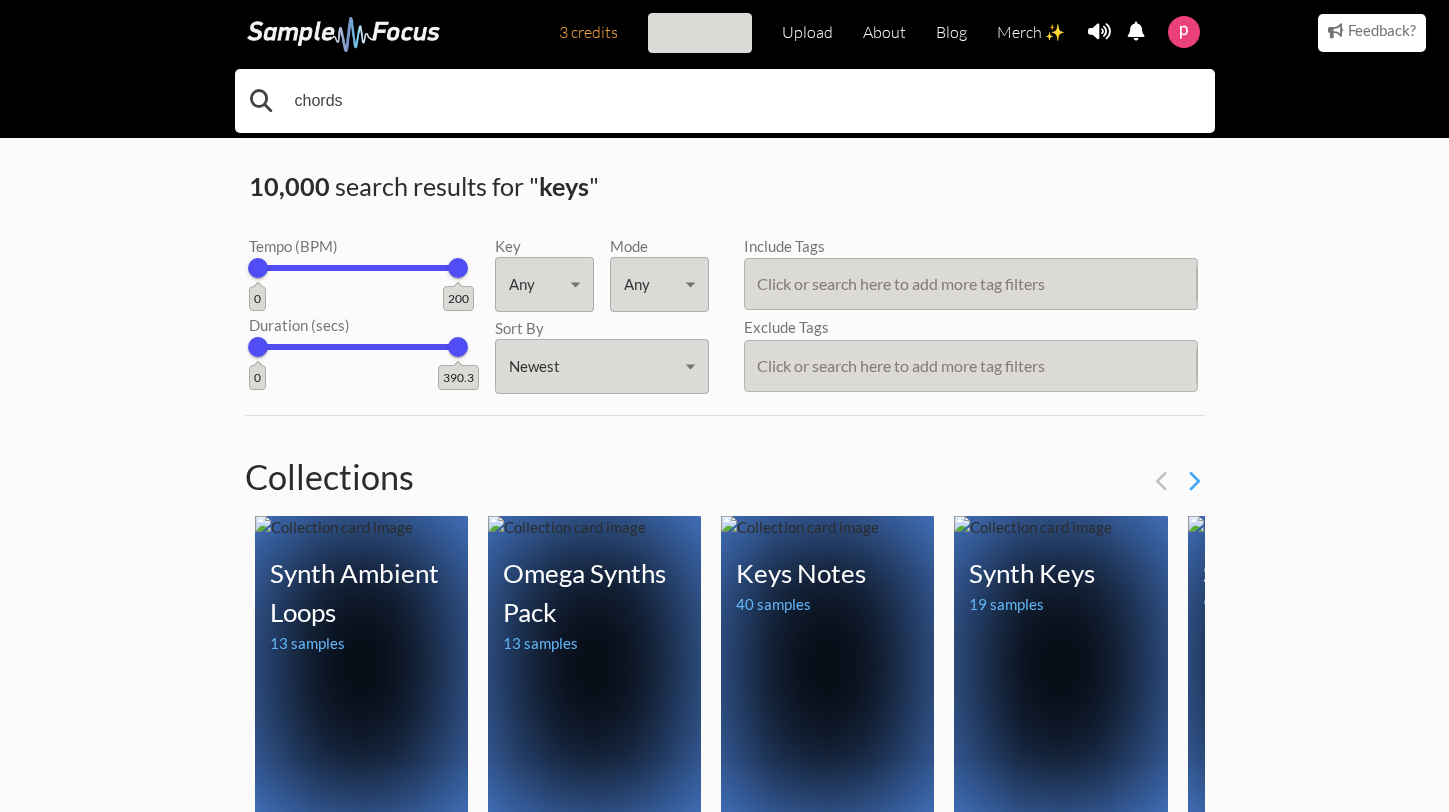 type on "chords" 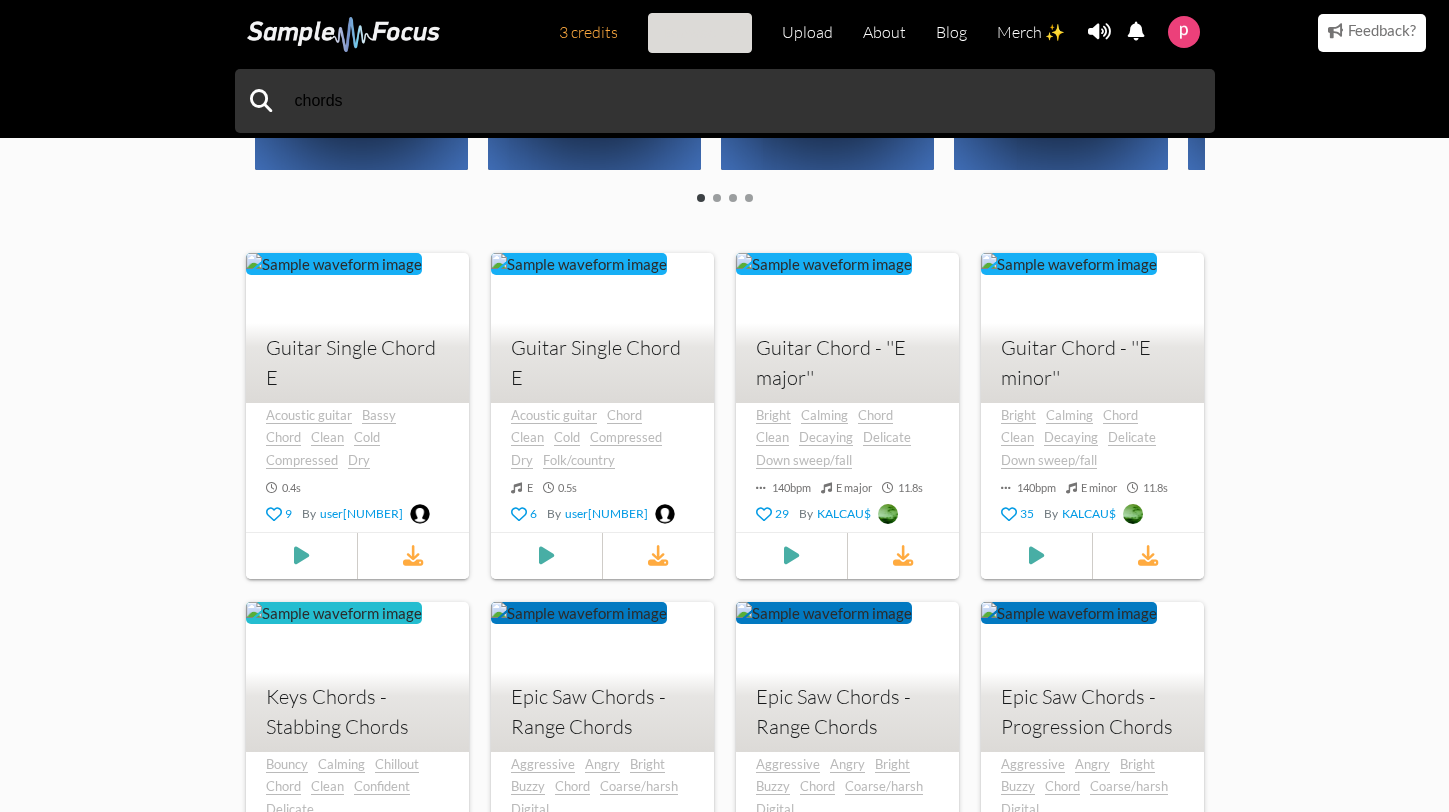 scroll, scrollTop: 0, scrollLeft: 0, axis: both 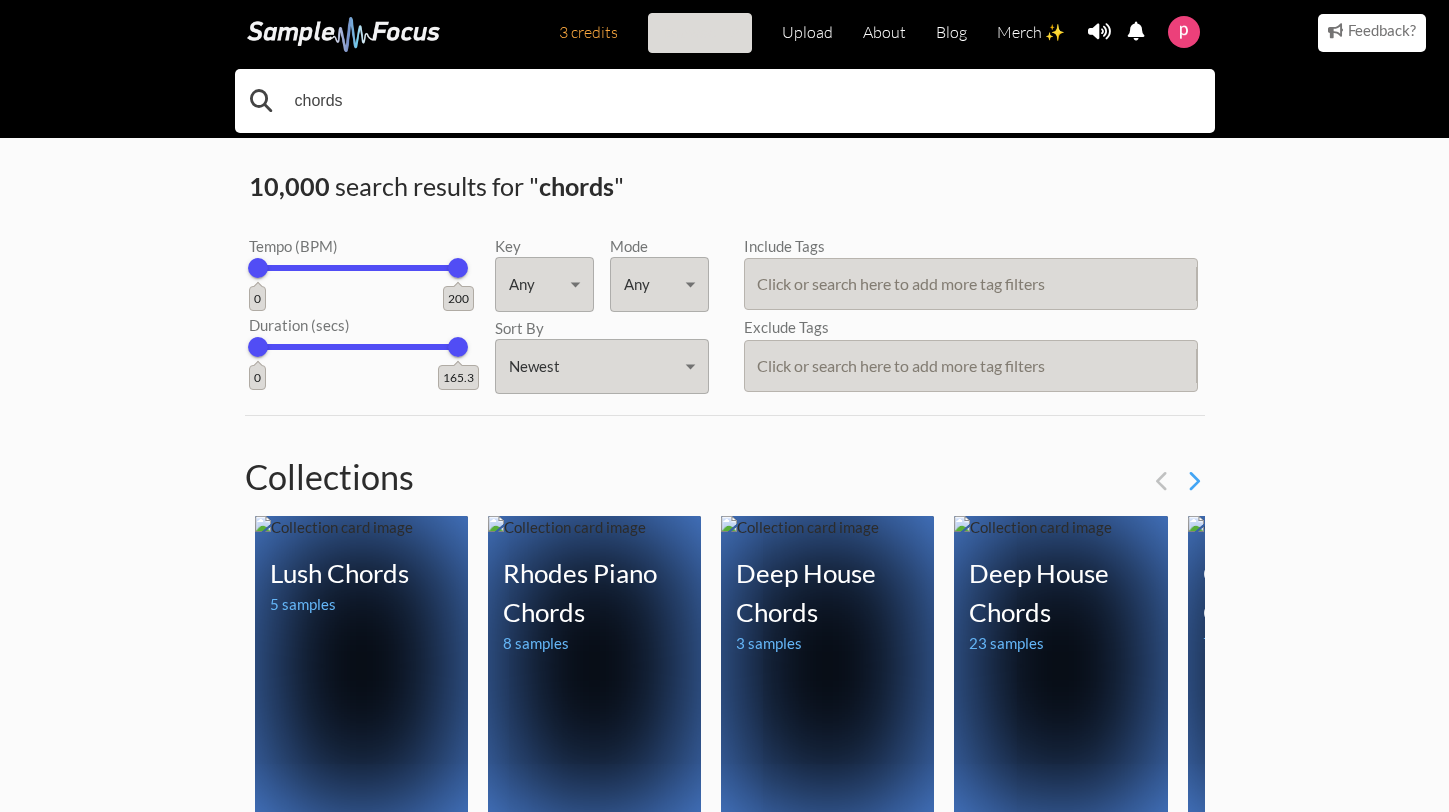 drag, startPoint x: 515, startPoint y: 98, endPoint x: 187, endPoint y: 96, distance: 328.0061 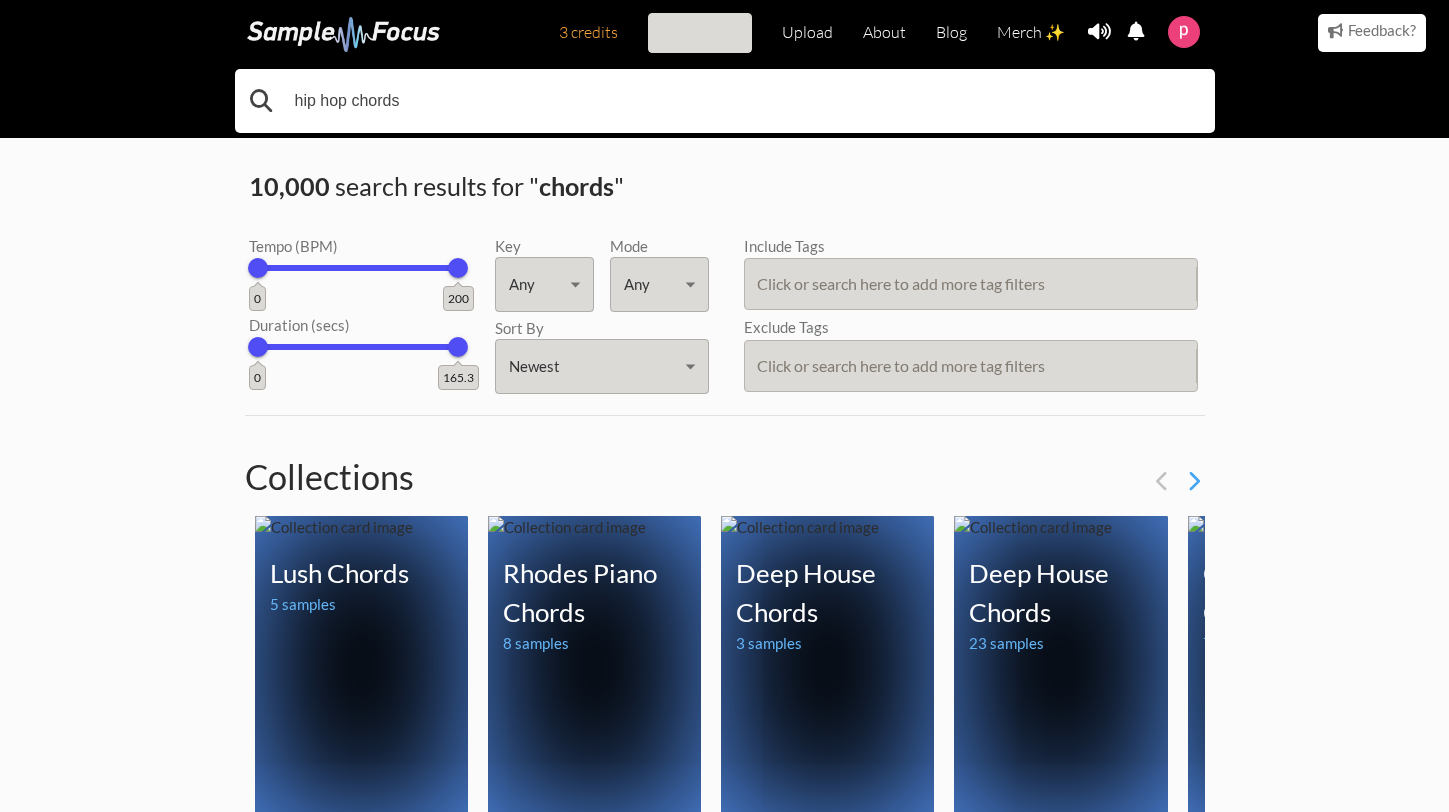 type on "hip hop chords" 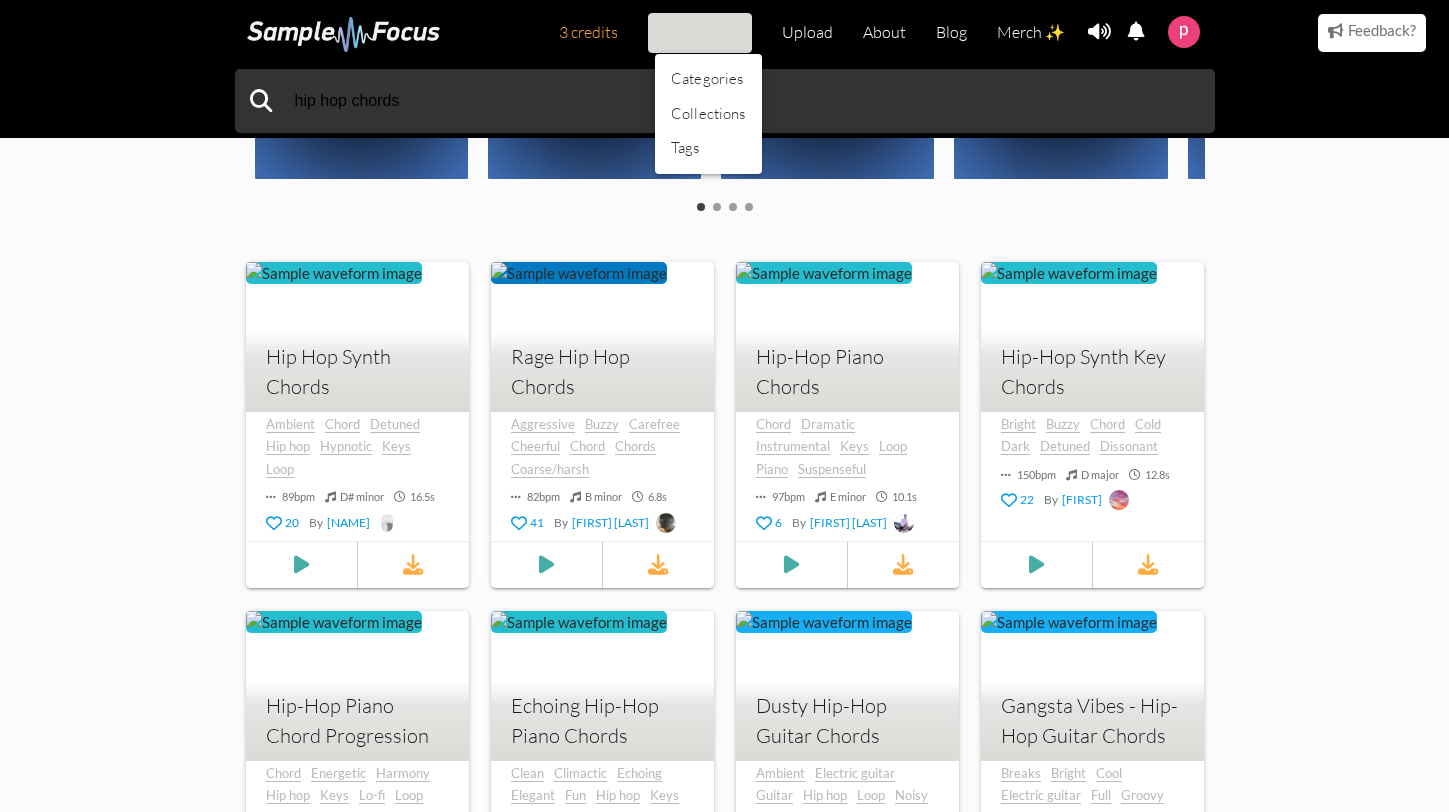 scroll, scrollTop: 0, scrollLeft: 0, axis: both 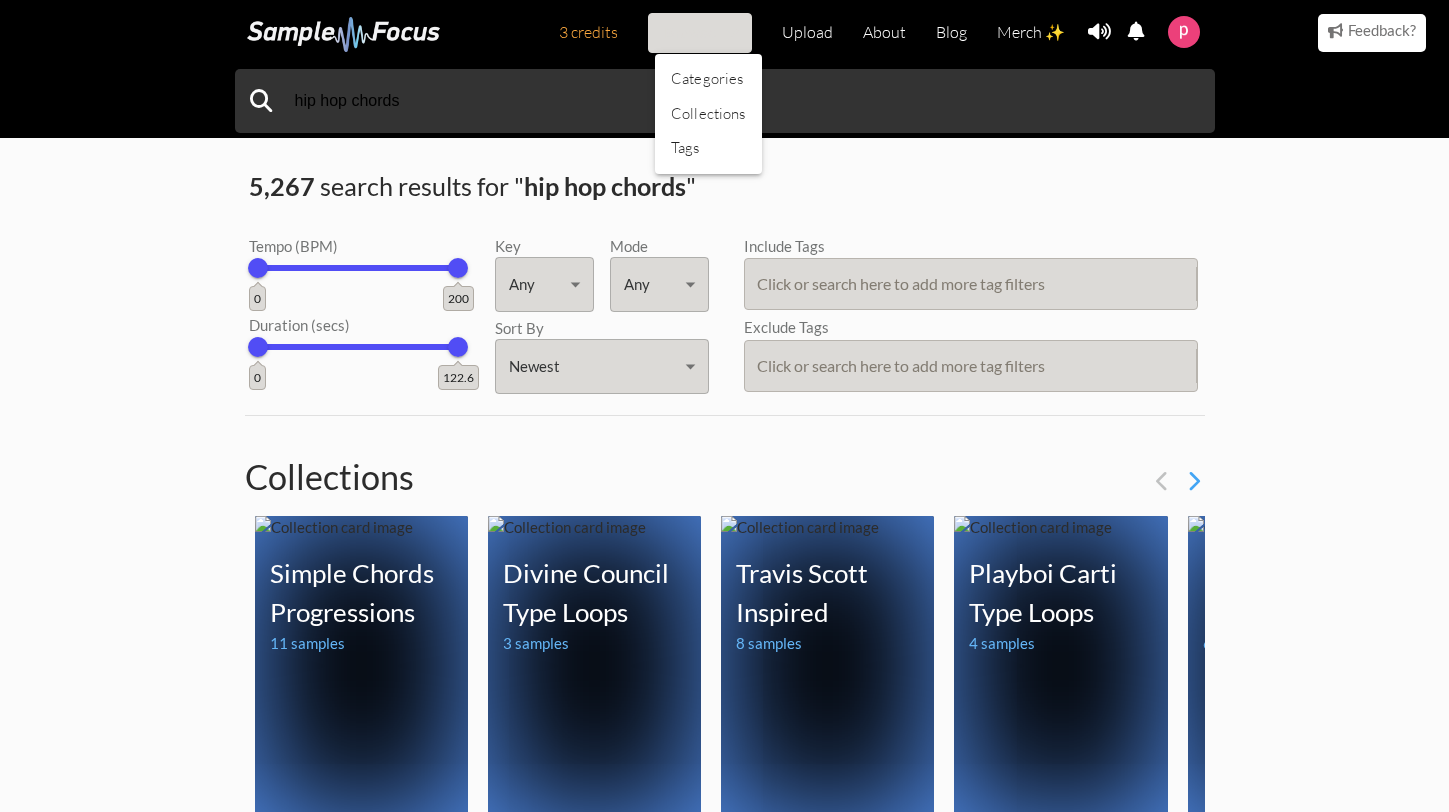 drag, startPoint x: 437, startPoint y: 104, endPoint x: 252, endPoint y: 89, distance: 185.60712 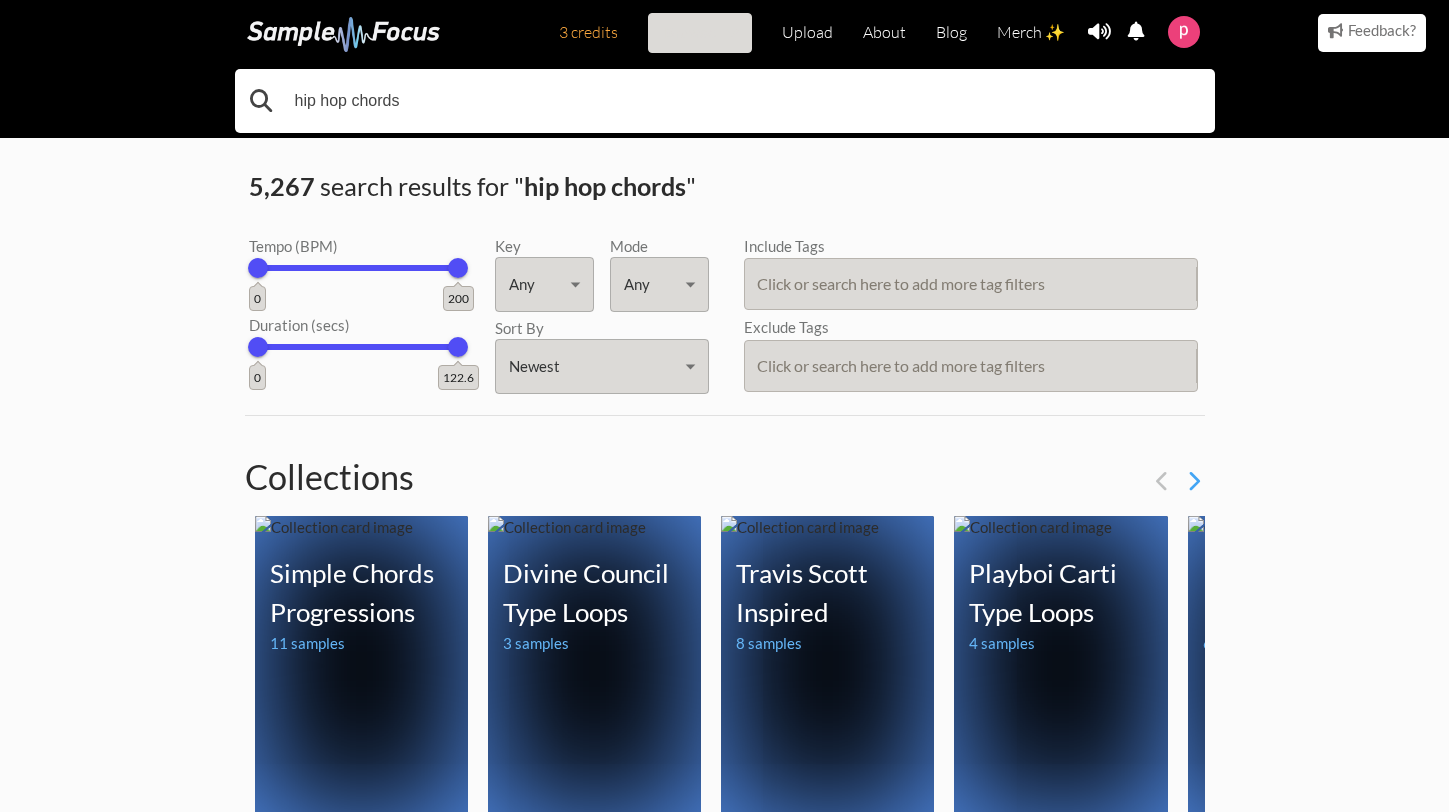 drag, startPoint x: 436, startPoint y: 107, endPoint x: 215, endPoint y: 107, distance: 221 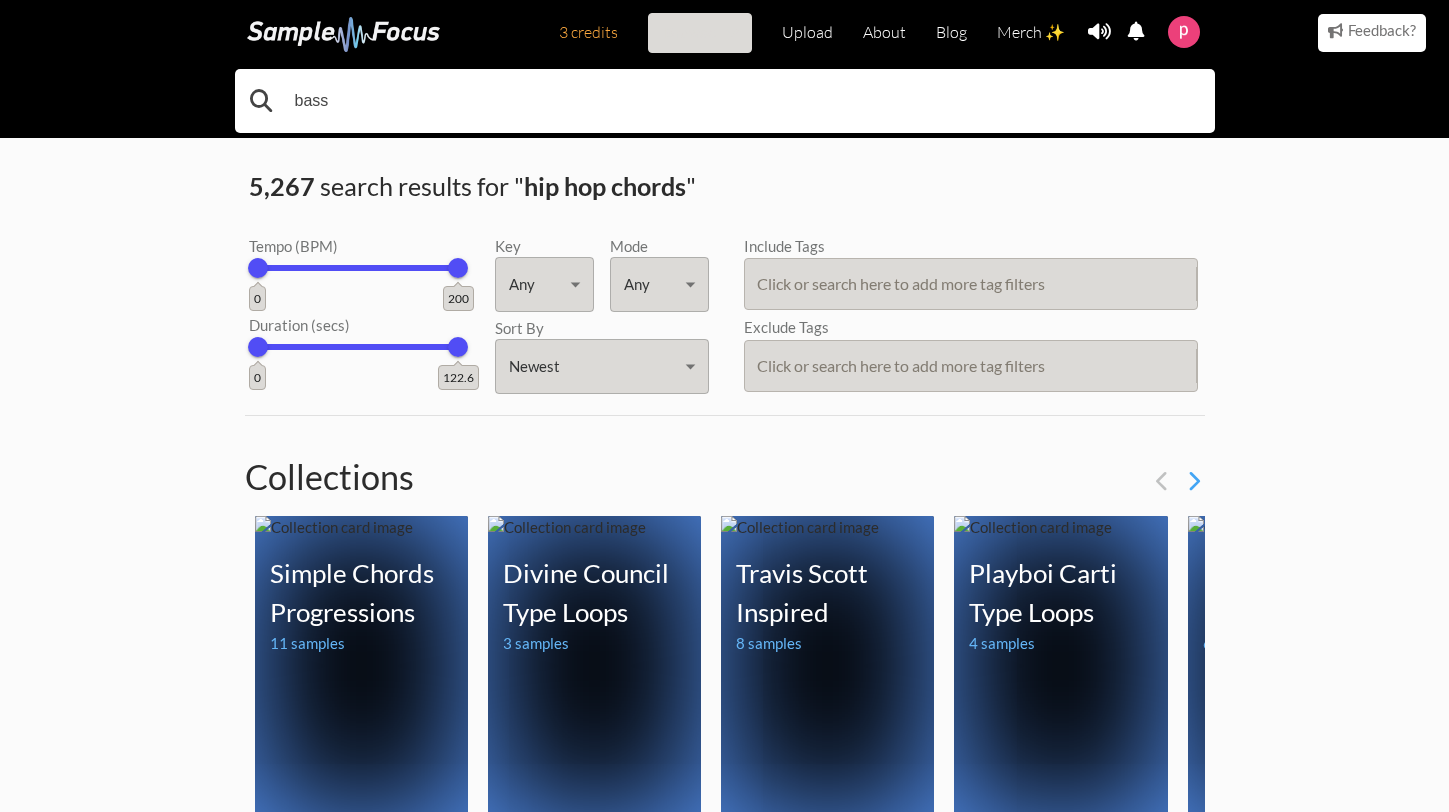 type on "bass" 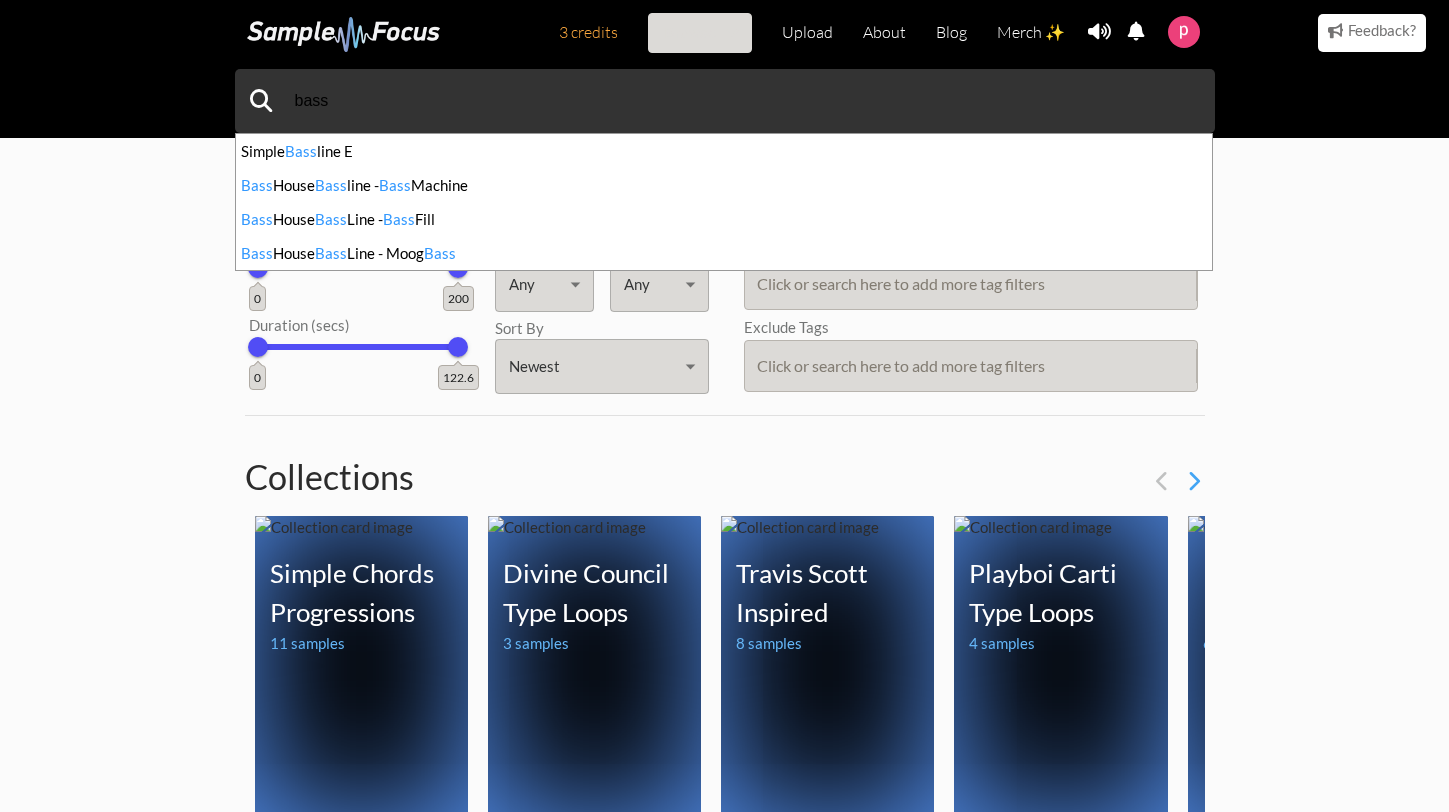 click on "3 credits
Browse
Upload
About
Blog
Merch ✨
Notifications Settings You have no notifications. View all notifications
Account
Subscription
Analytics
Notifications
Notification Settings
Log Out
3 credits
Categories
Tags
Collections
Upload
About
Blog
Merch ✨
Account
Subscription
Analytics
Log Out
bass Bass" at bounding box center (724, 1480) 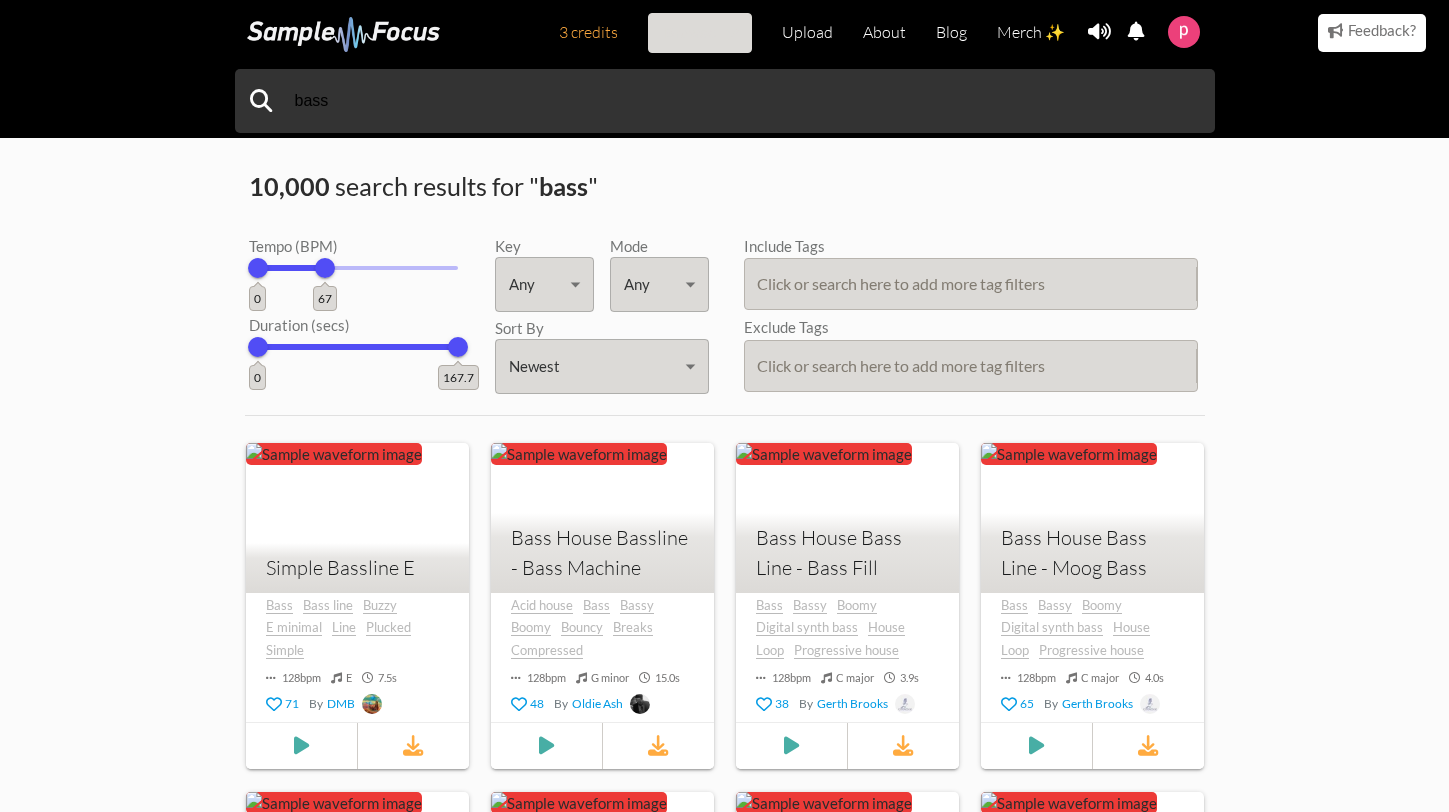 scroll, scrollTop: 0, scrollLeft: 0, axis: both 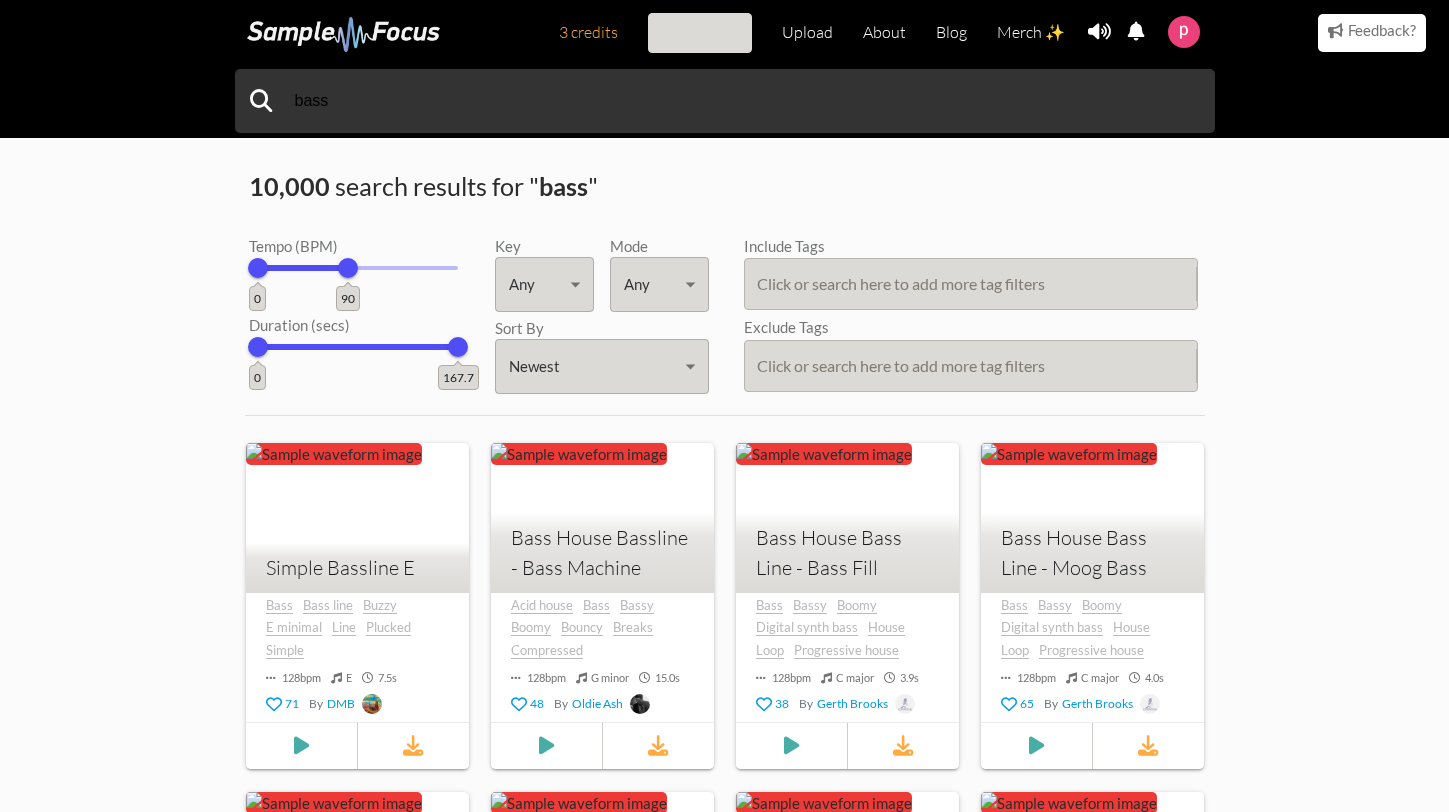 click on "90" at bounding box center [348, 268] 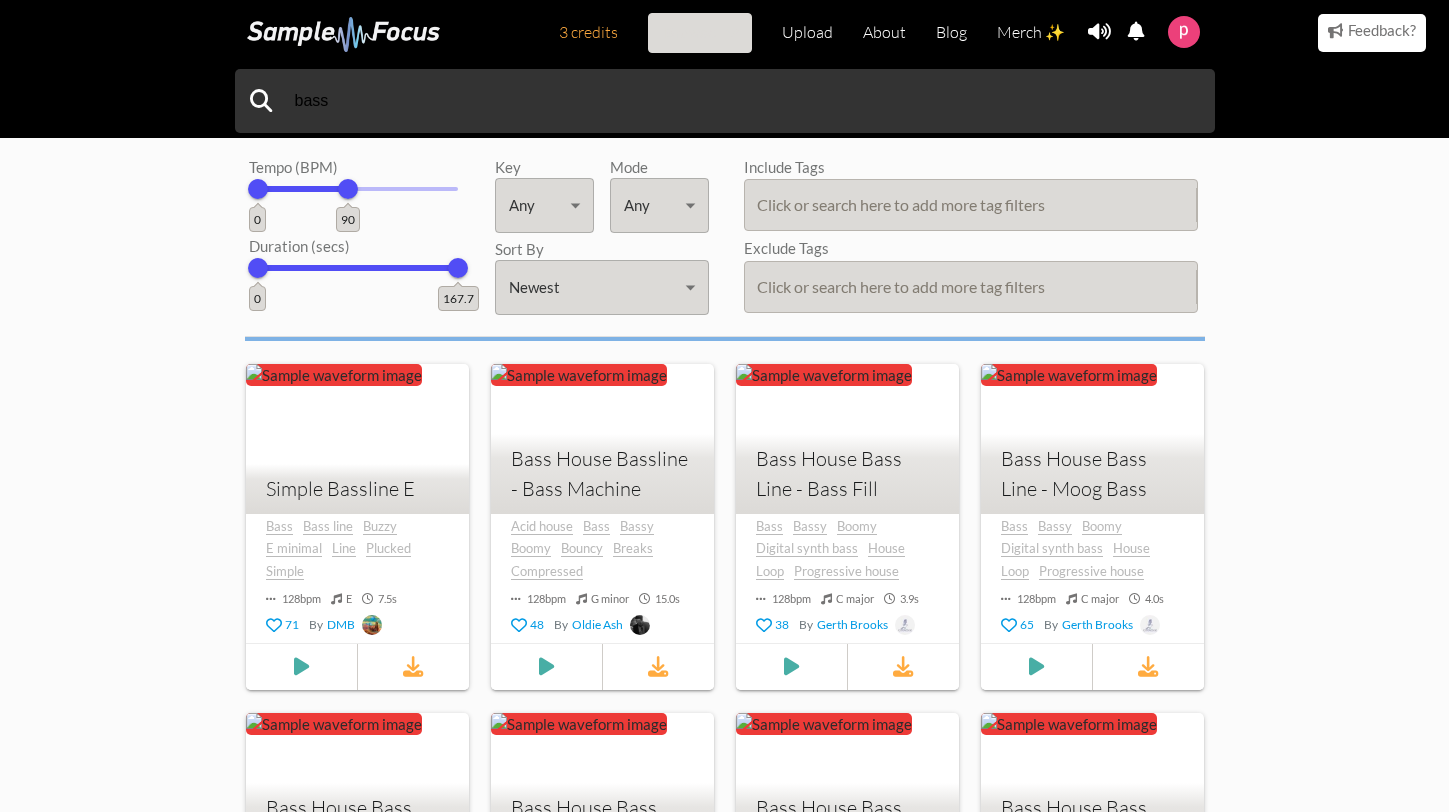 scroll, scrollTop: 61, scrollLeft: 0, axis: vertical 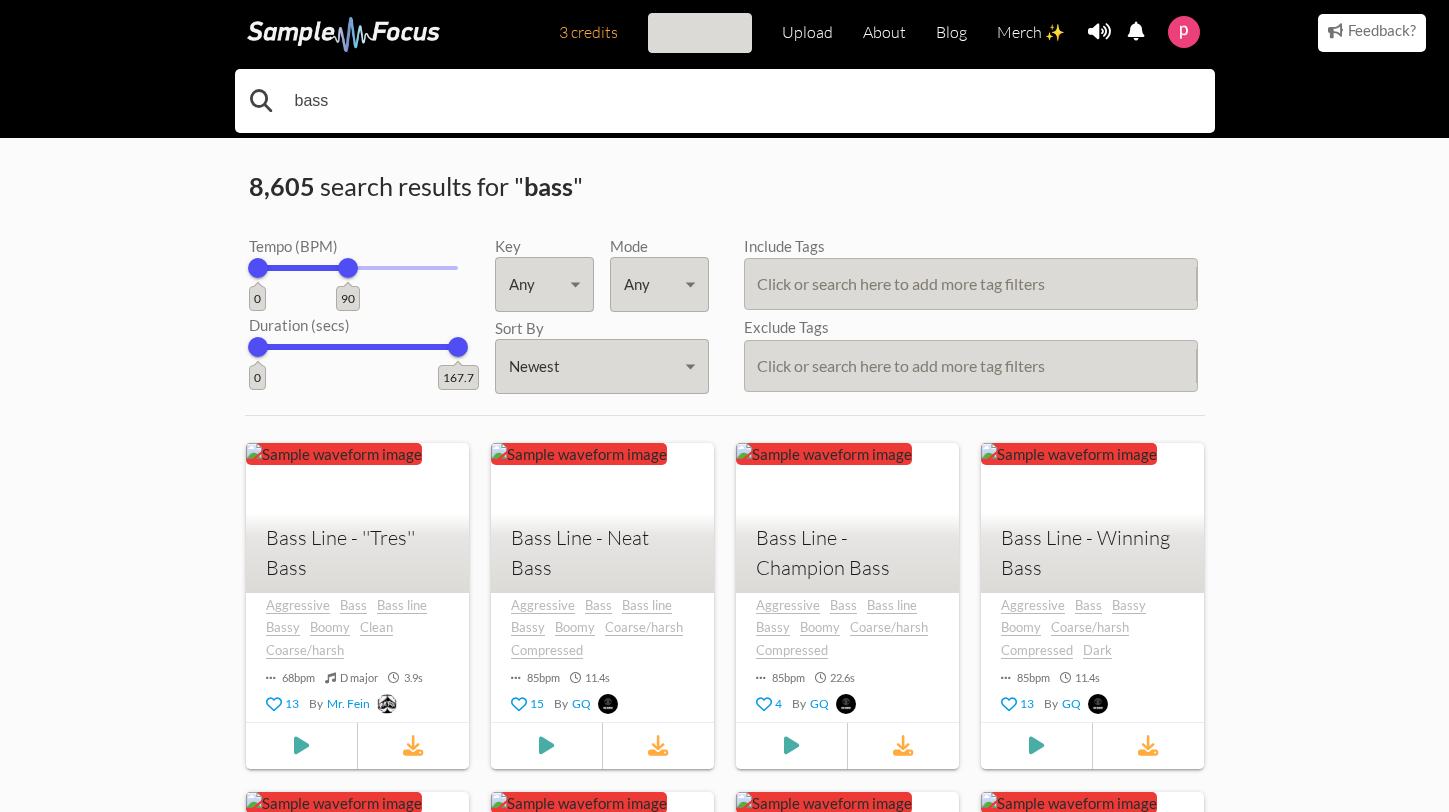 click on "bass" at bounding box center [725, 101] 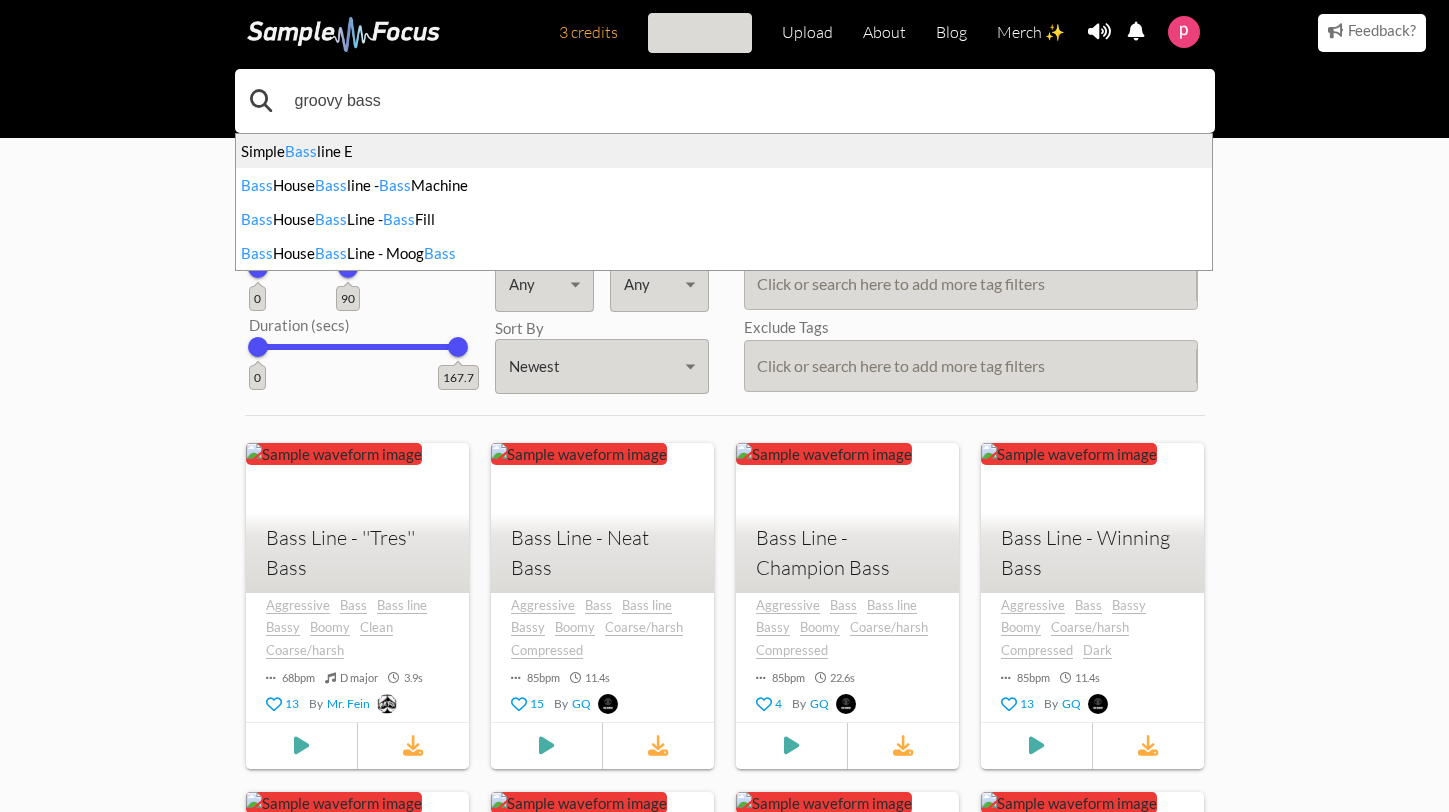 type on "groovy bass" 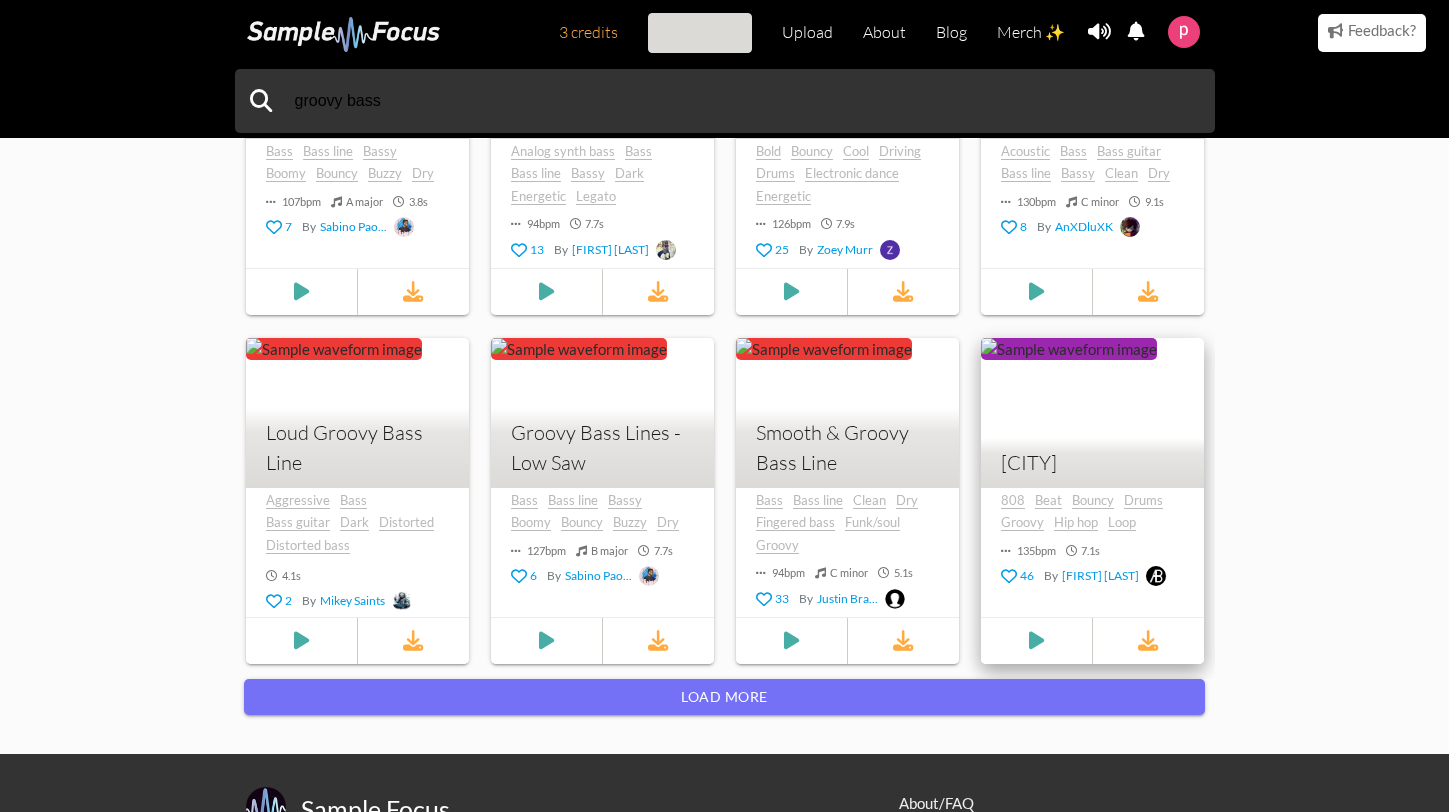 scroll, scrollTop: 2014, scrollLeft: 0, axis: vertical 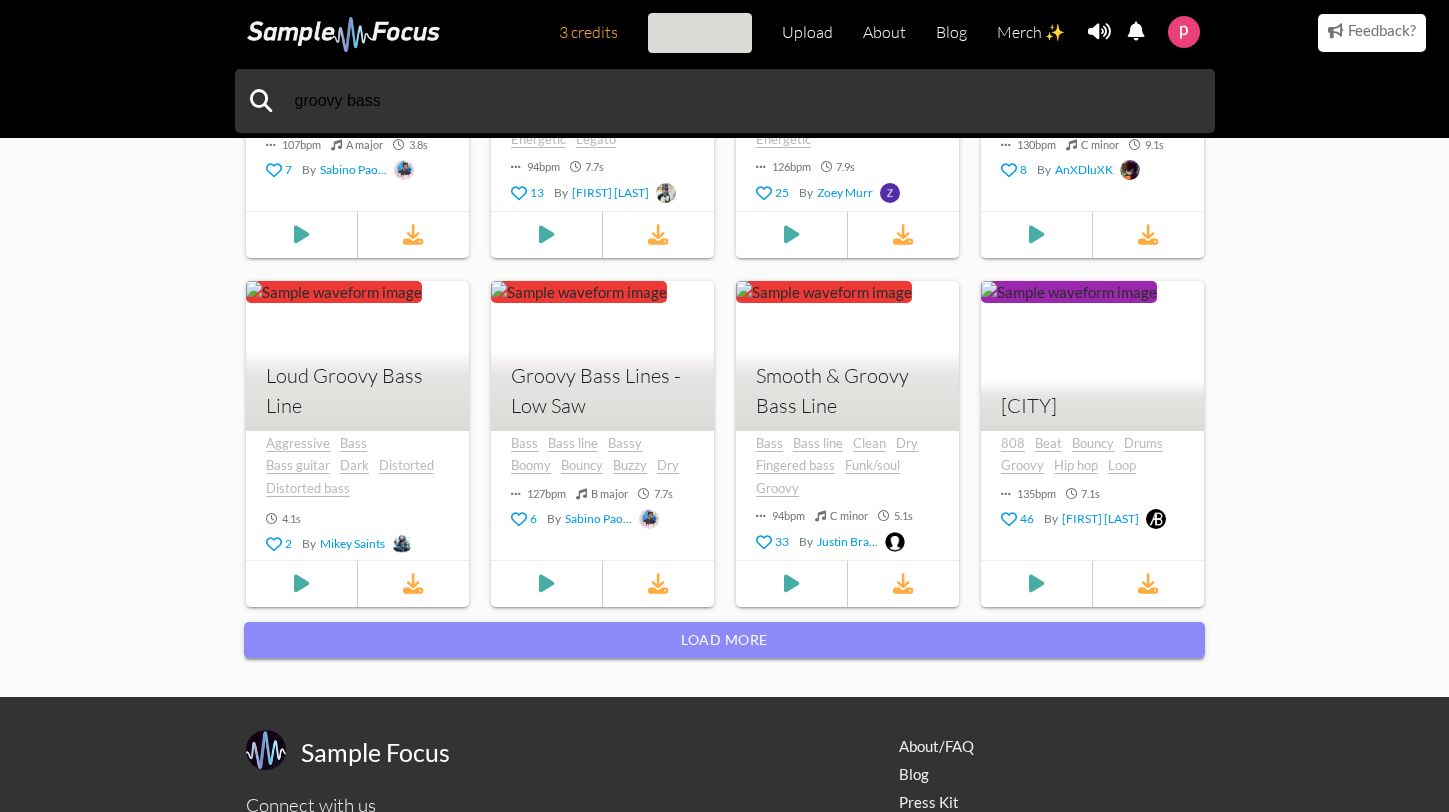 click on "Load more" at bounding box center (724, 640) 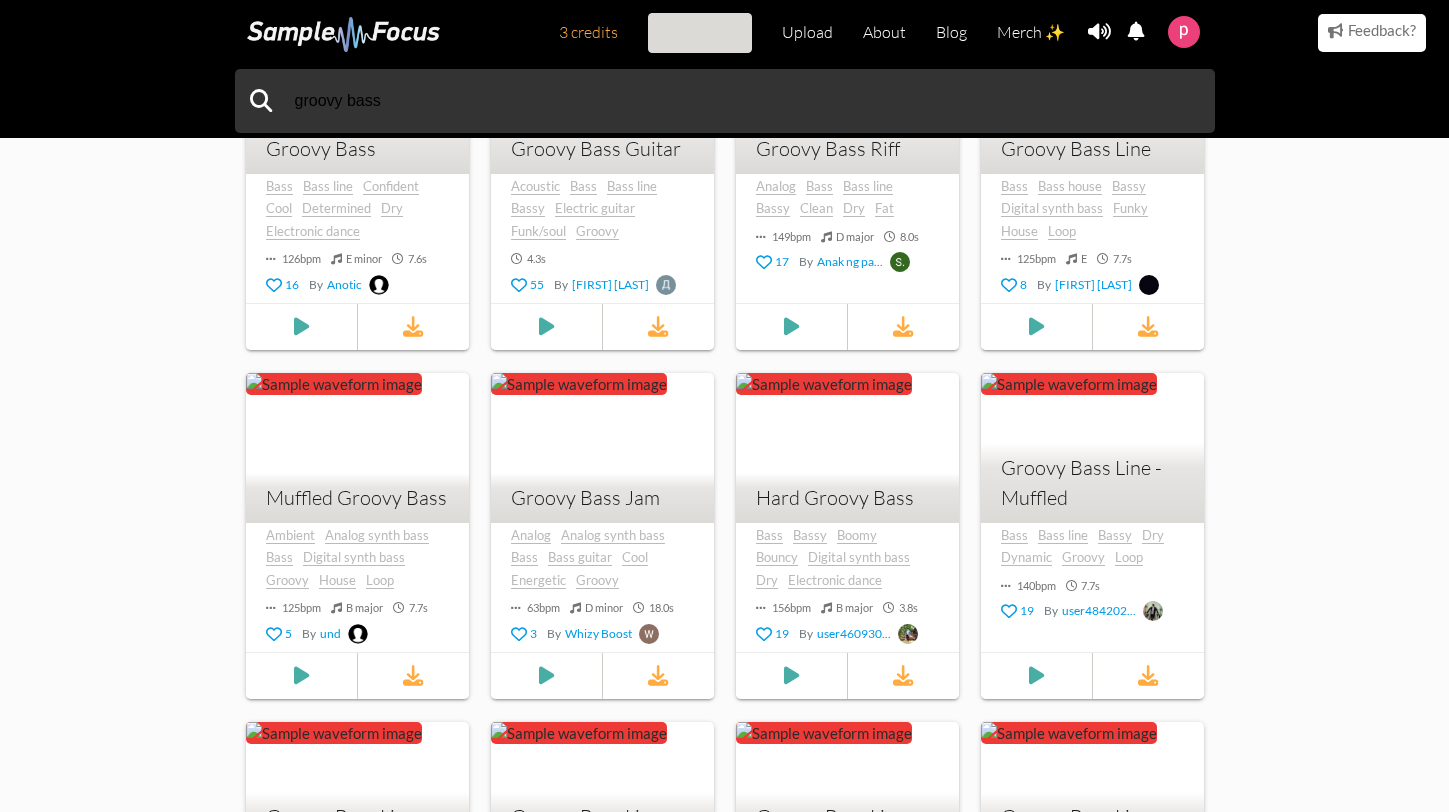 scroll, scrollTop: 0, scrollLeft: 0, axis: both 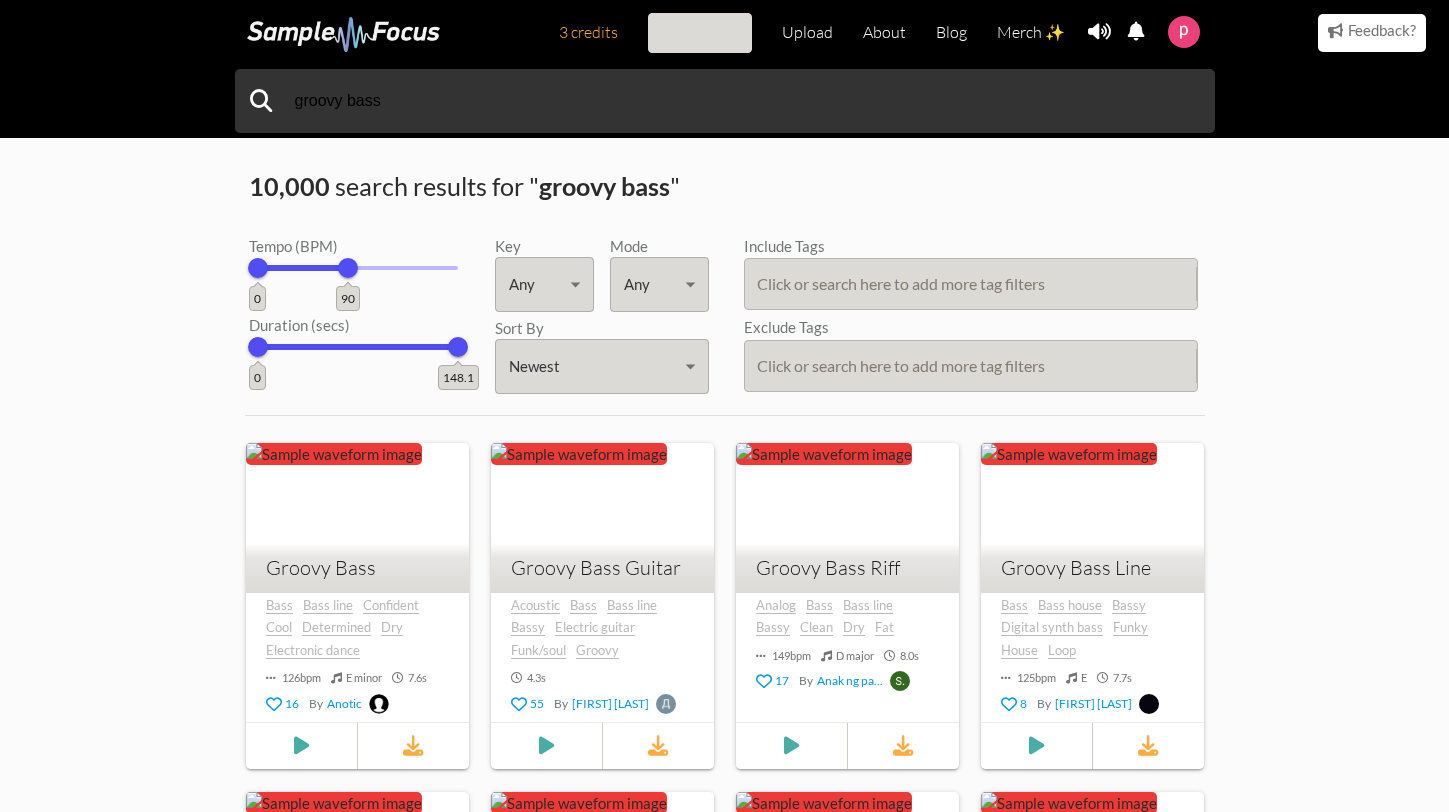 drag, startPoint x: 453, startPoint y: 266, endPoint x: 348, endPoint y: 267, distance: 105.00476 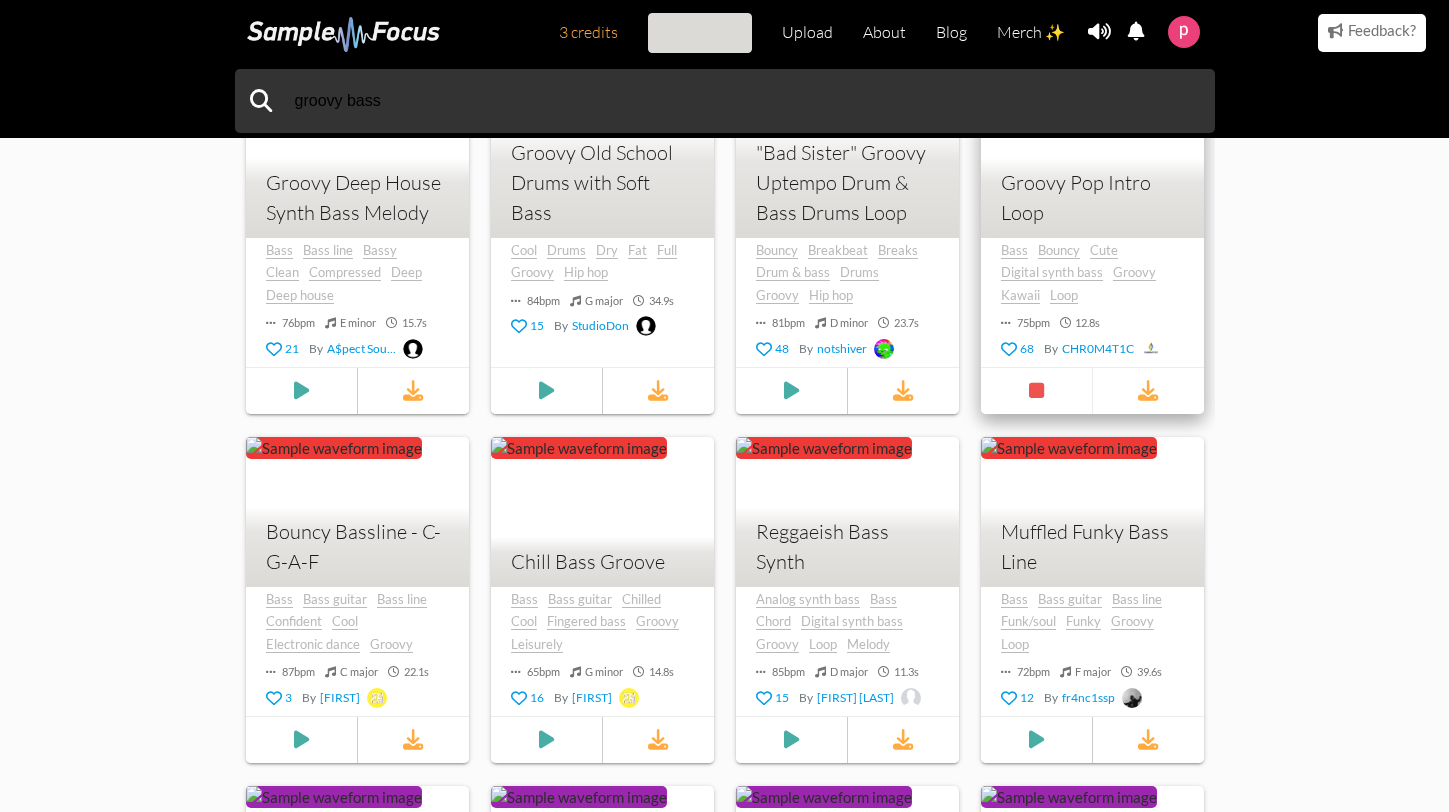 scroll, scrollTop: 1533, scrollLeft: 0, axis: vertical 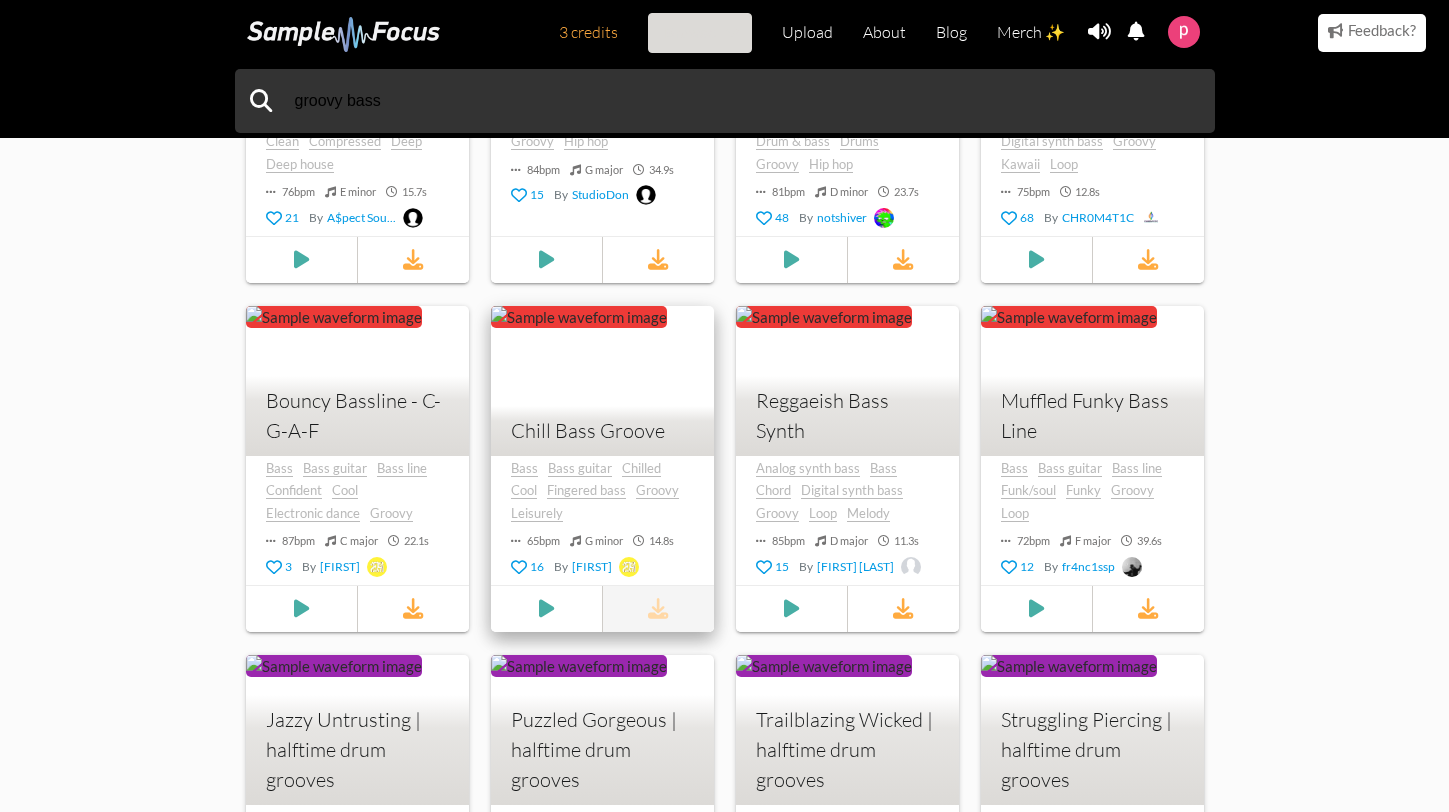 click at bounding box center (658, 608) 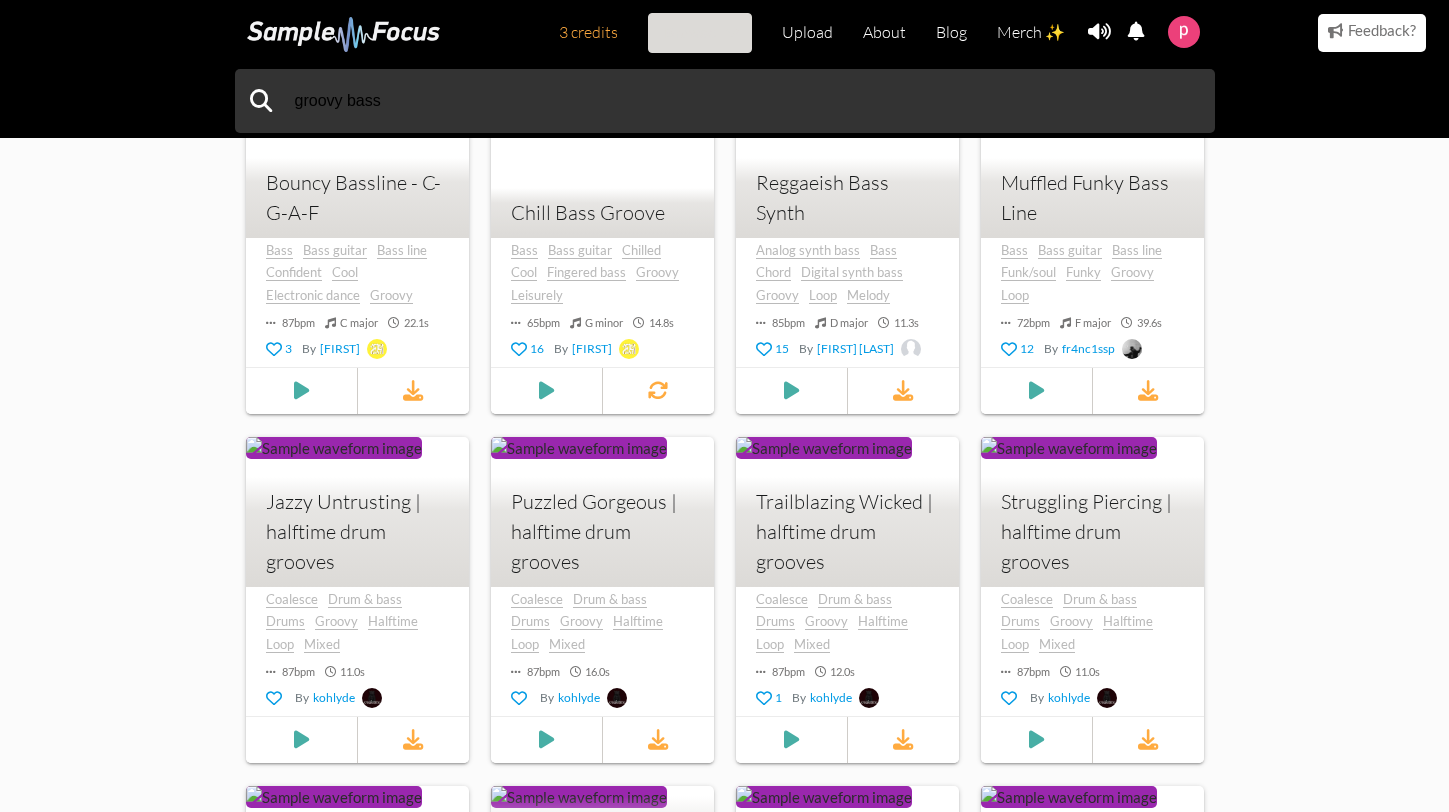 click on "groovy bass
1,942    search results for " groovy bass " Tempo (BPM) 0 90 Duration (secs) 0 148.1 Key Any Any ​ Mode Any Any ​ Sort By Newest Newest ​ Include Tags Click or search here to add more tag filters Exclude Tags Click or search here to add more tag filters Your browser does not support the audio  element. Groovy Bass Jam Analog Analog synth bass Bass Bass guitar Cool Energetic Groovy   63 bpm   D   minor   18.0 s 3 By Whizy Boost Your browser does not support the audio  element. Chill Vibes - Grapefruit - Groovy Bass Ambient Bass Bassy Boomy Bouncy Chillout Cinematic   90 bpm   C   minor   32.0 s 1 By Oldie Ash Your browser does not support the audio  element. Groovy Bass Line - Bouncy Loop Bass Bass line Bassy Boomy Bouncy Dynamic Fat   69 bpm   A#   minor   11.9 s 12 By arthur Your browser does not support the audio  element. Bass Bass line" at bounding box center [724, 251] 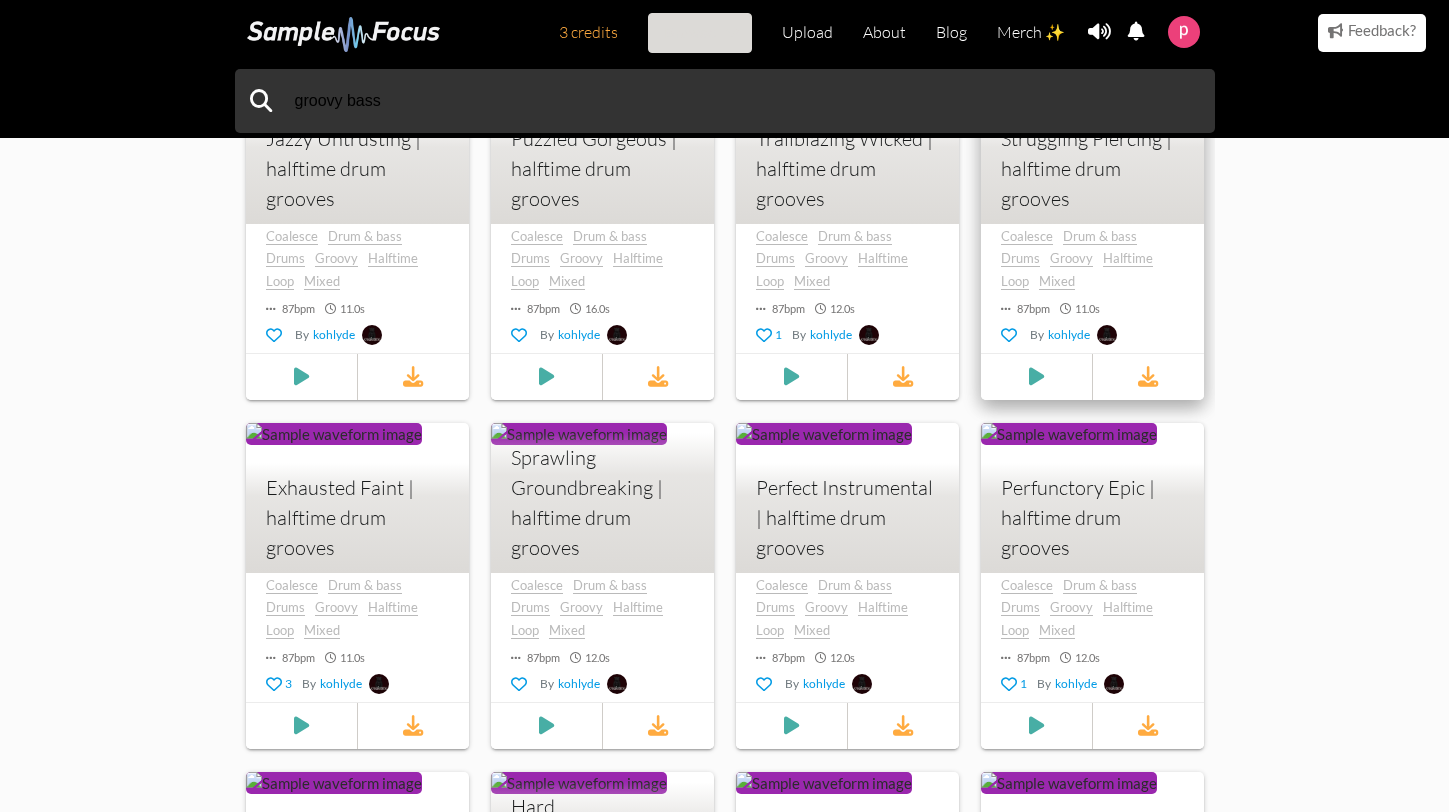 scroll, scrollTop: 2125, scrollLeft: 0, axis: vertical 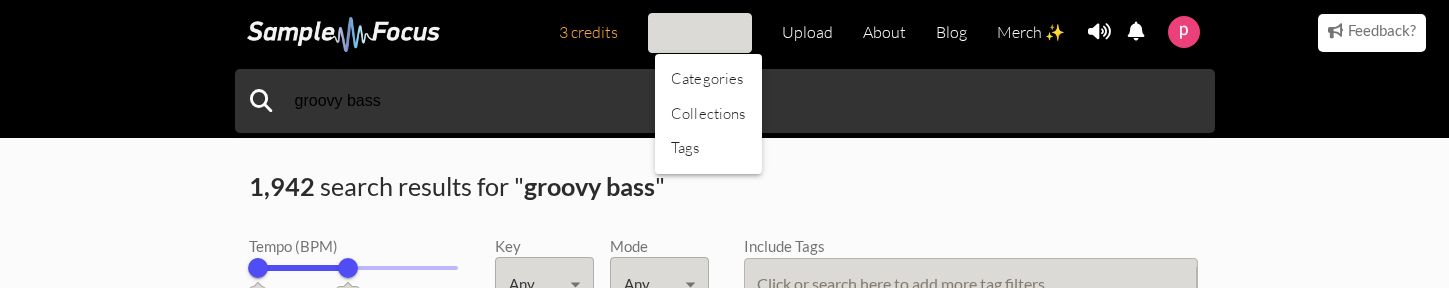 click at bounding box center (724, 144) 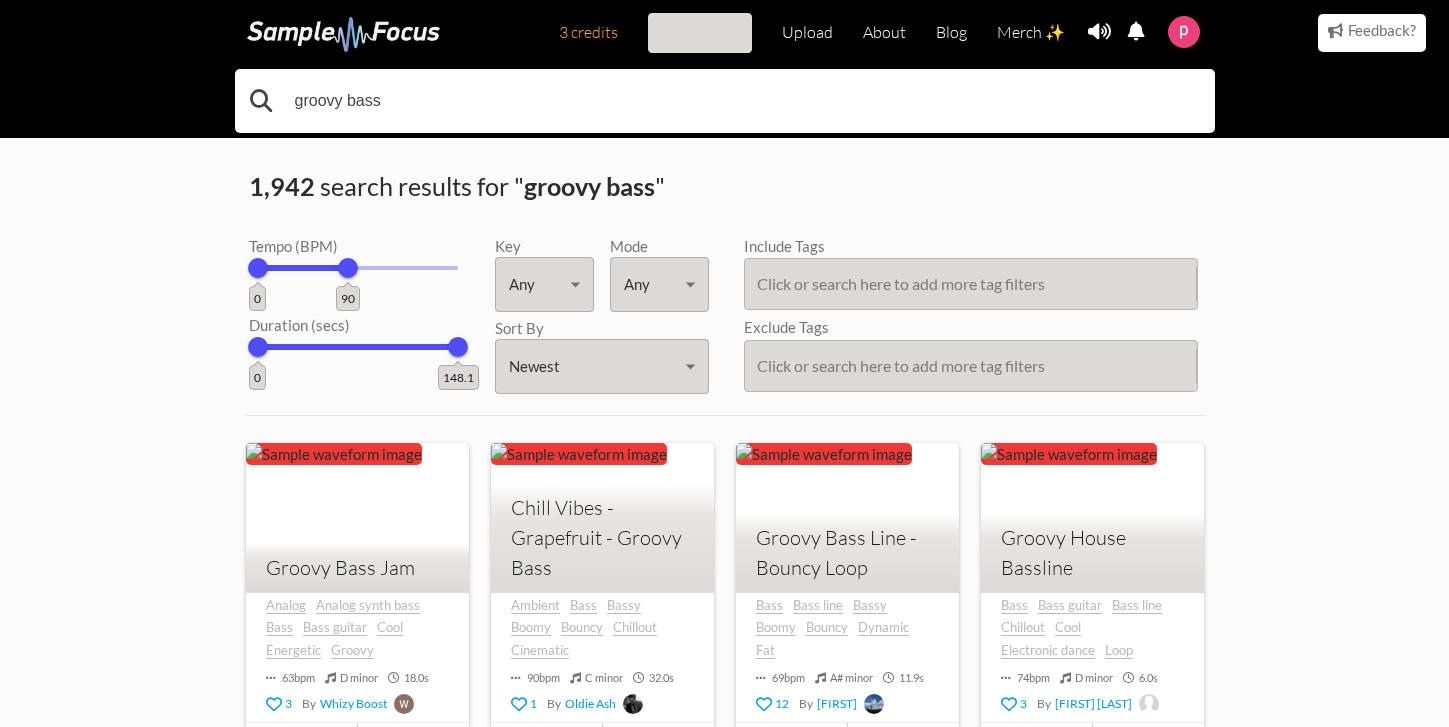 drag, startPoint x: 367, startPoint y: 88, endPoint x: 232, endPoint y: 88, distance: 135 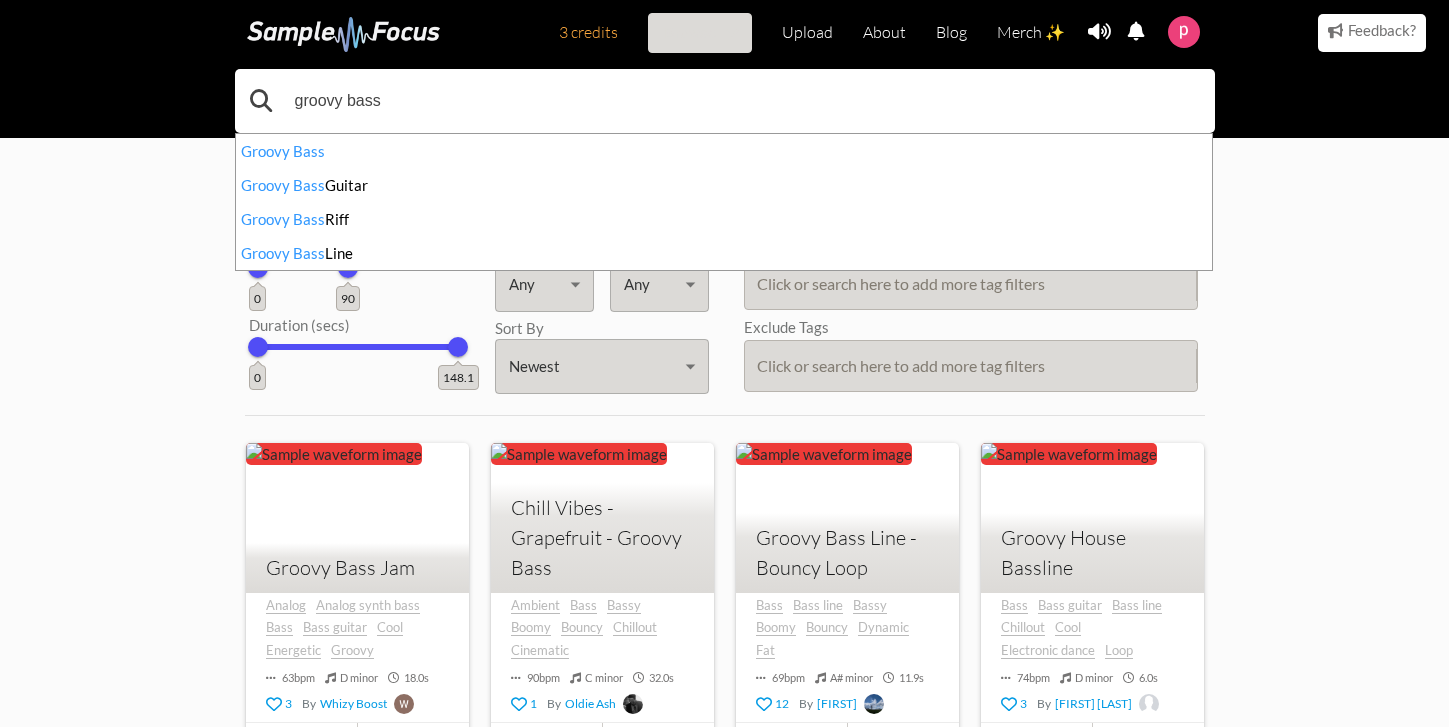 drag, startPoint x: 400, startPoint y: 106, endPoint x: 195, endPoint y: 106, distance: 205 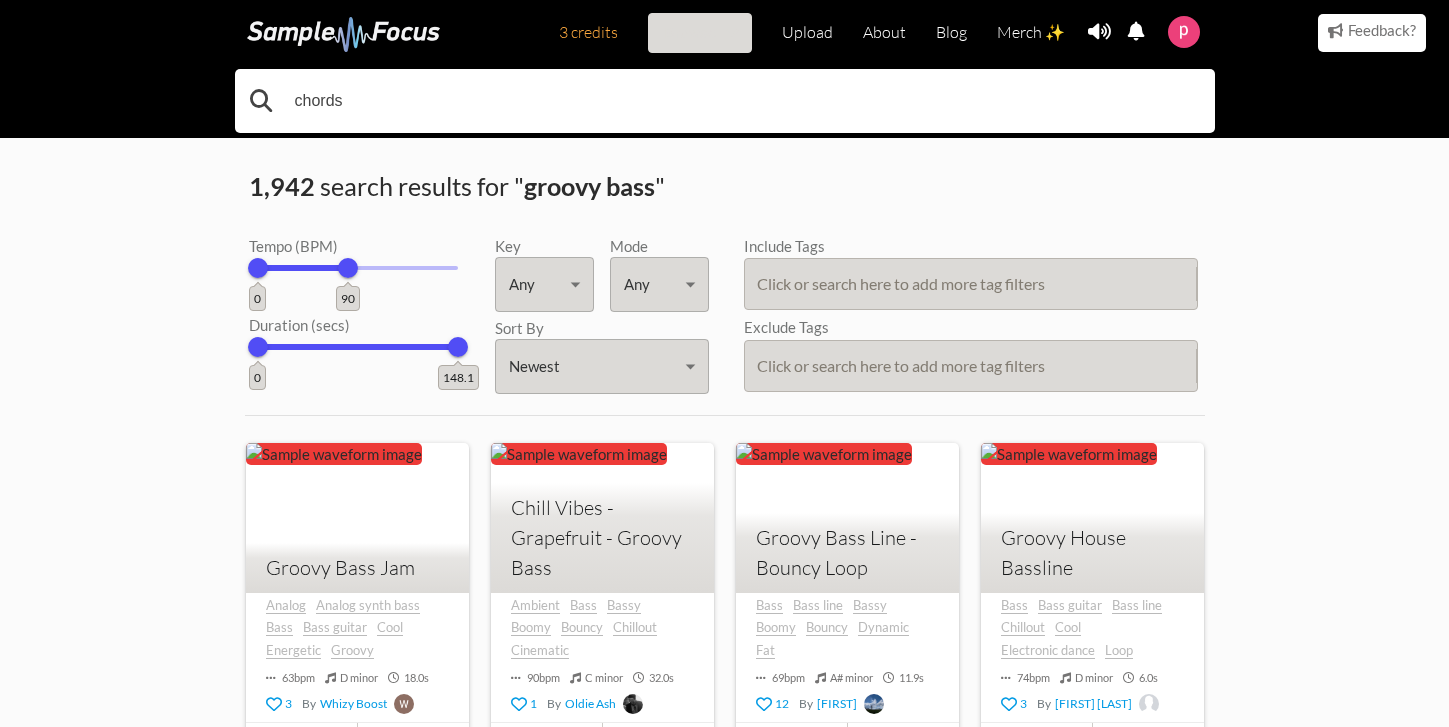 type on "chords" 